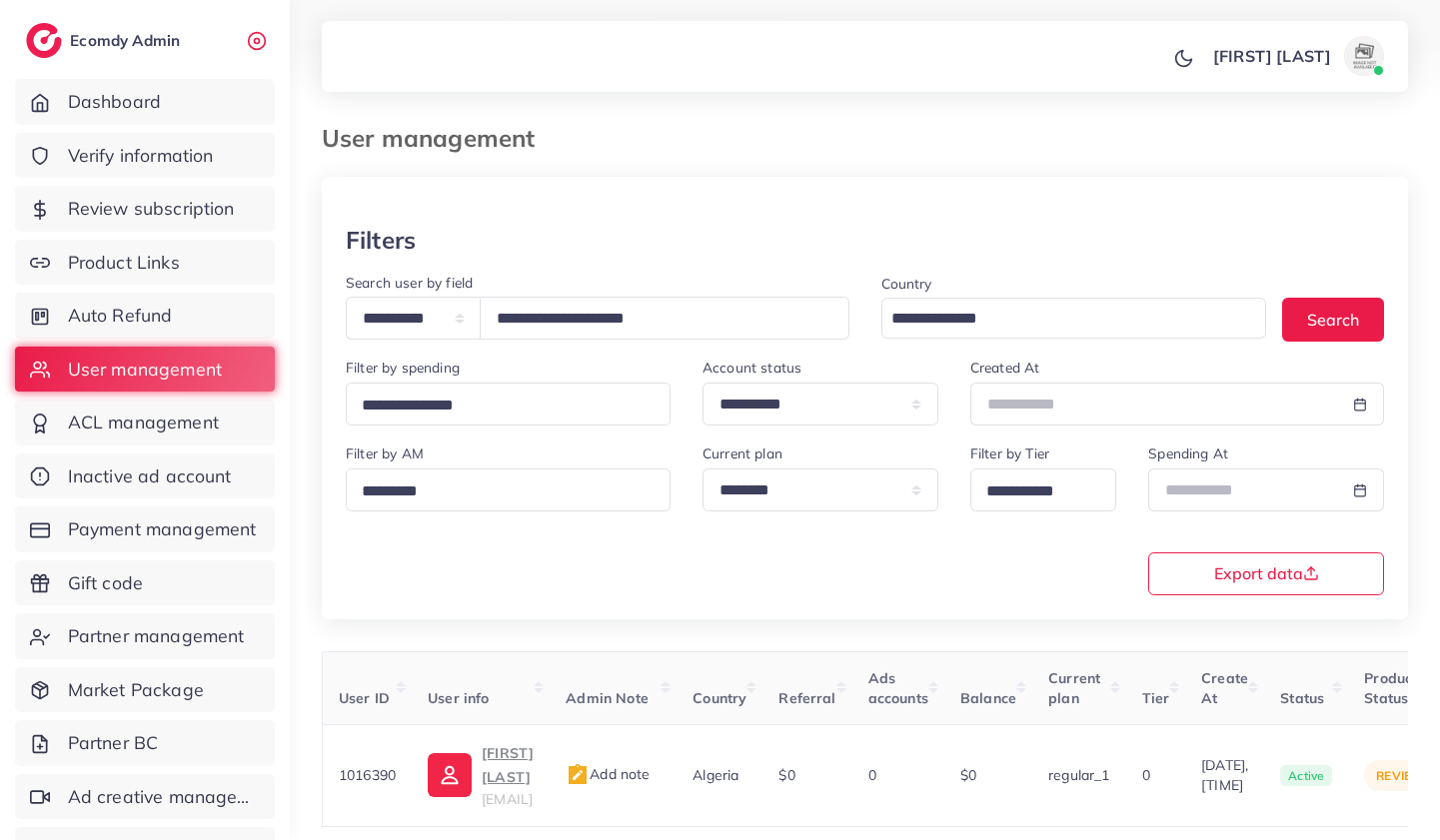 select on "*****" 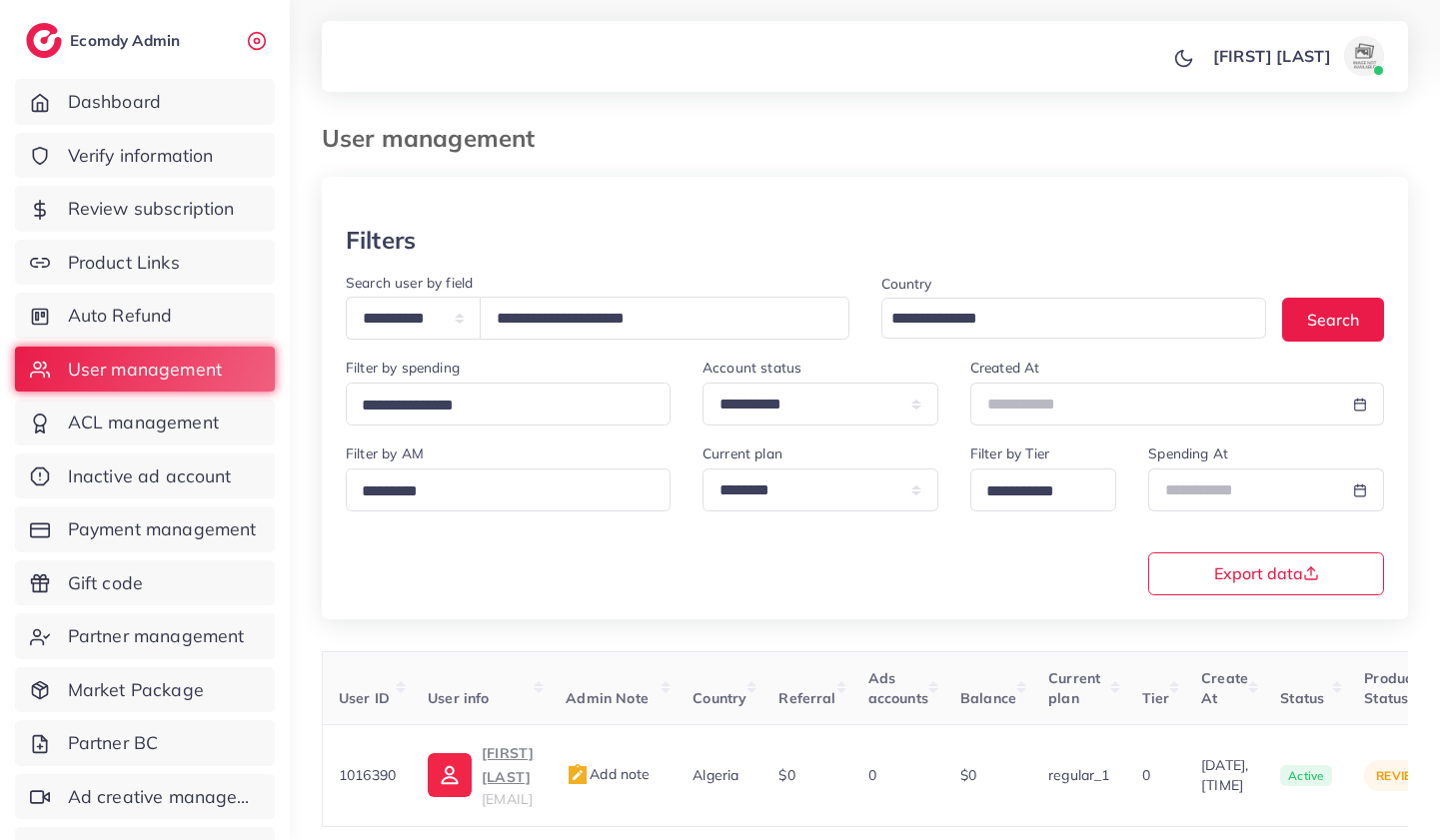 scroll, scrollTop: 33, scrollLeft: 0, axis: vertical 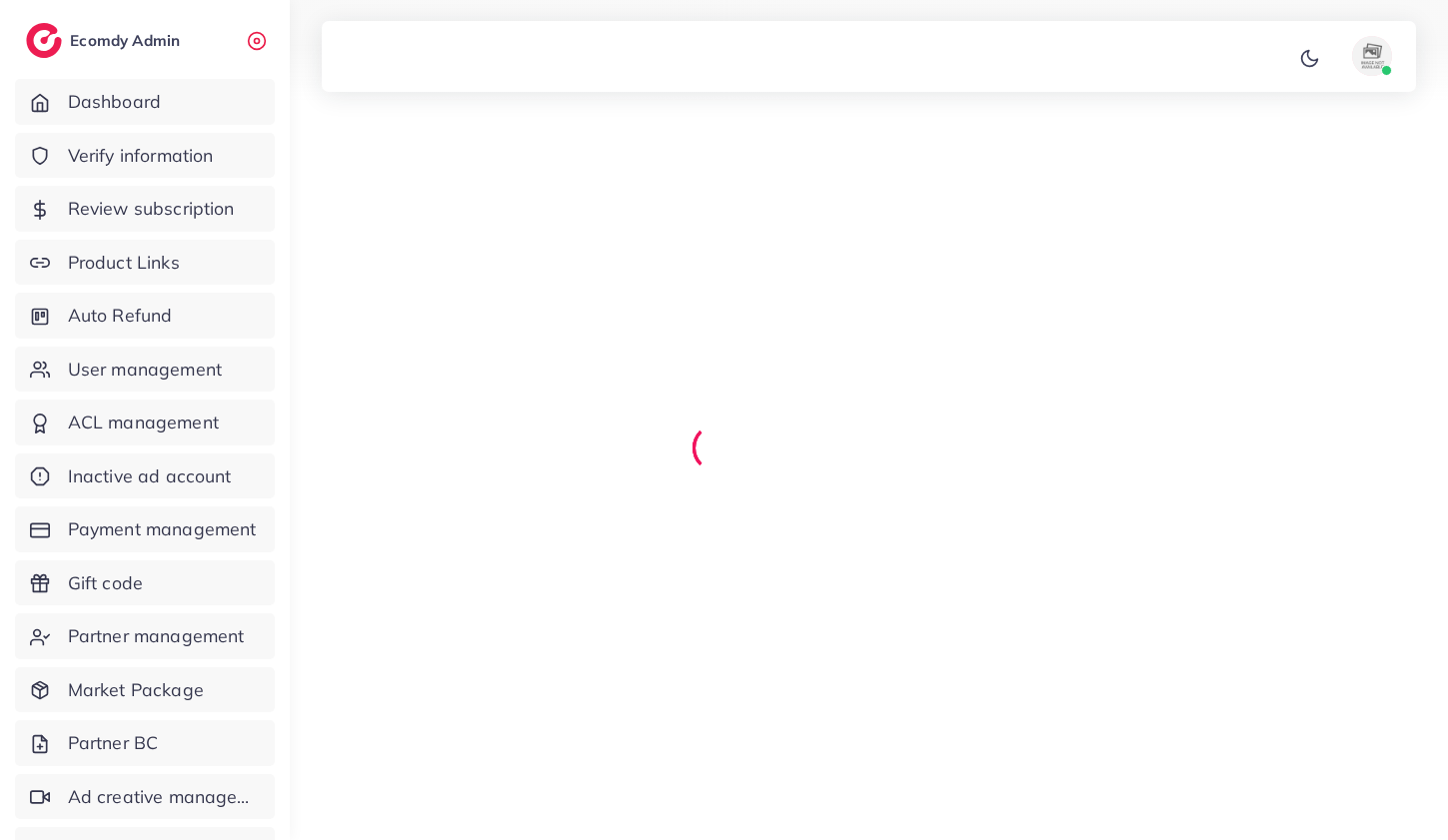select on "*" 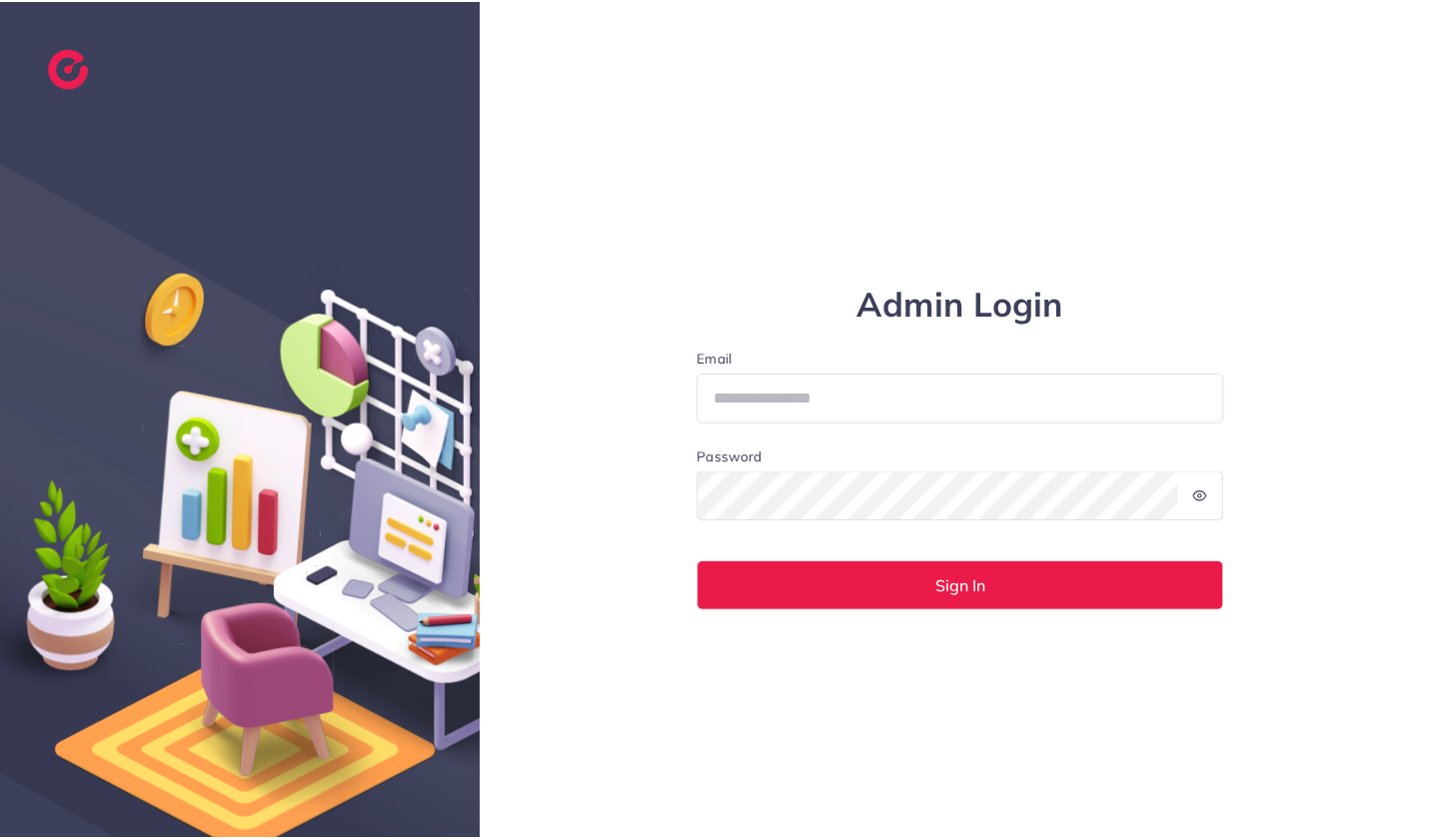 scroll, scrollTop: 0, scrollLeft: 0, axis: both 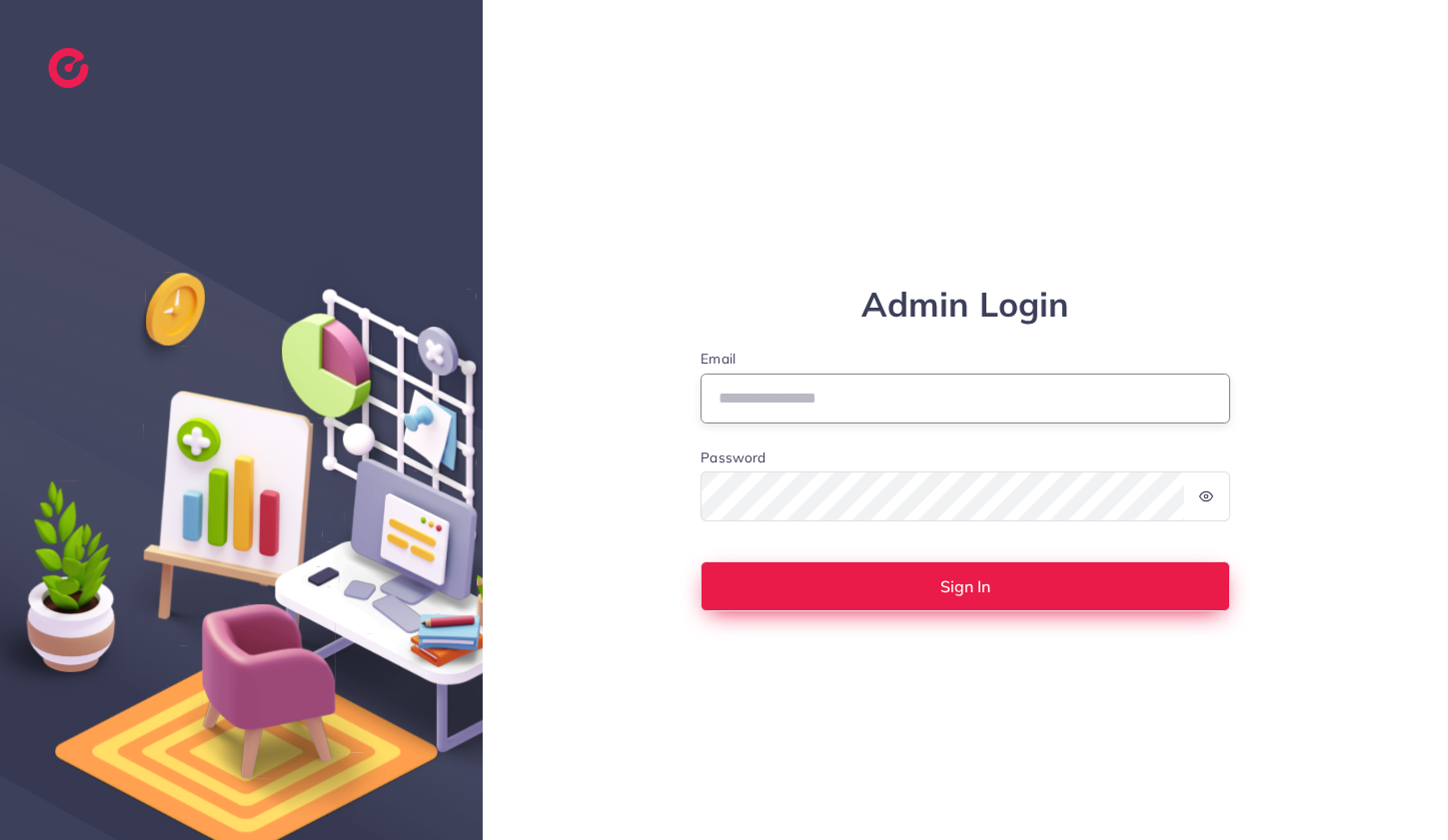 type on "**********" 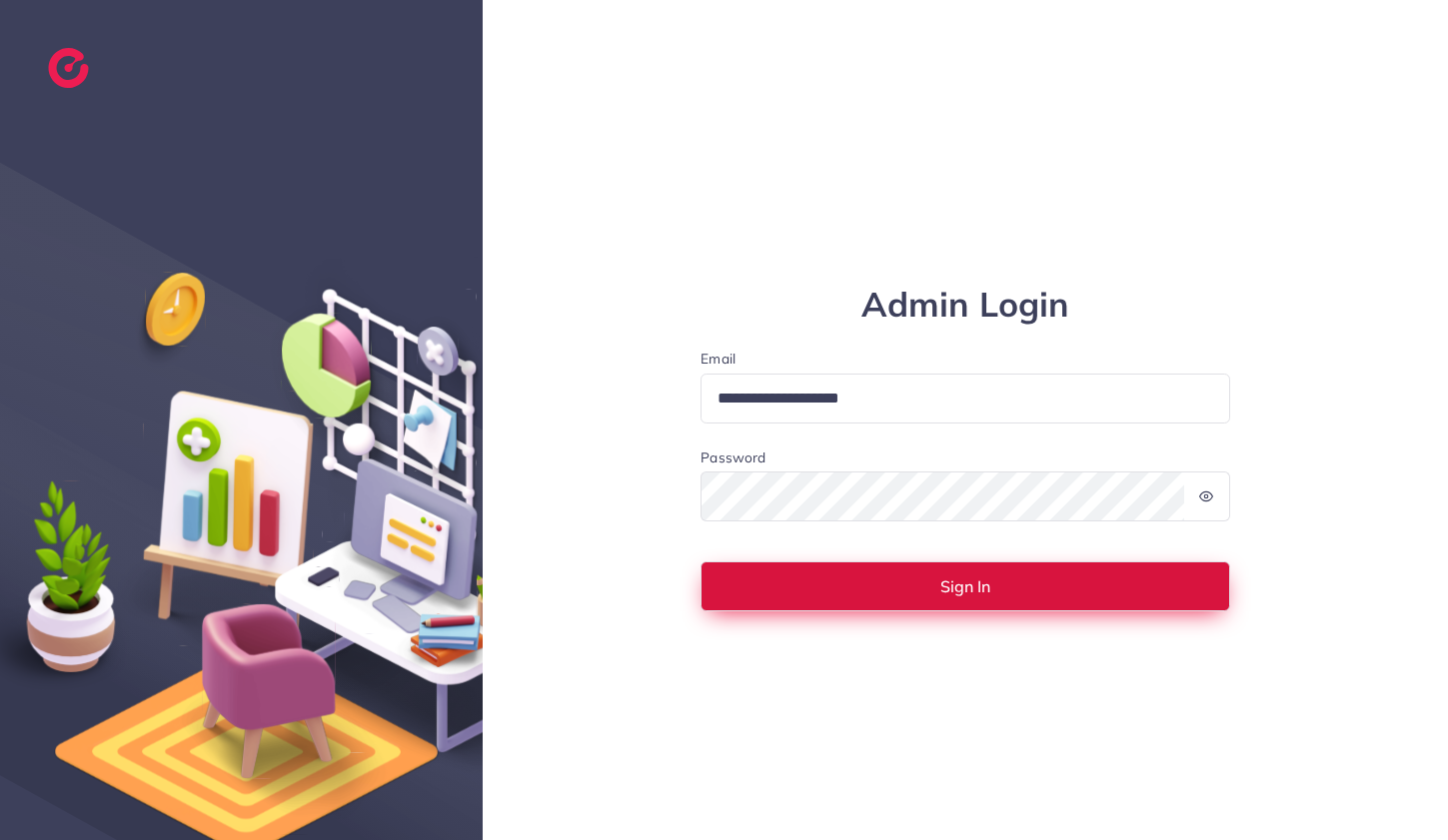 click on "Sign In" at bounding box center [965, 586] 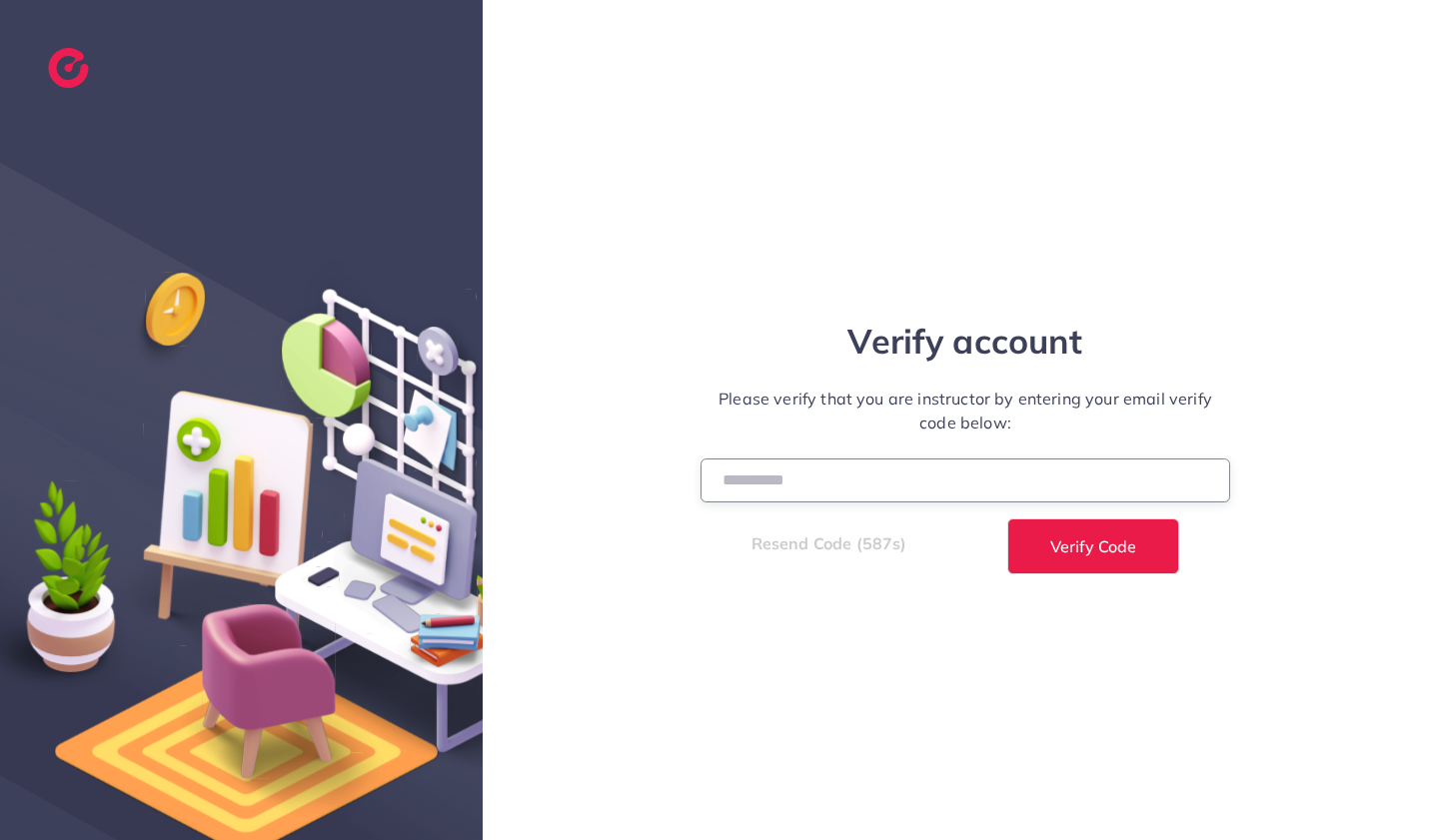 click at bounding box center [965, 479] 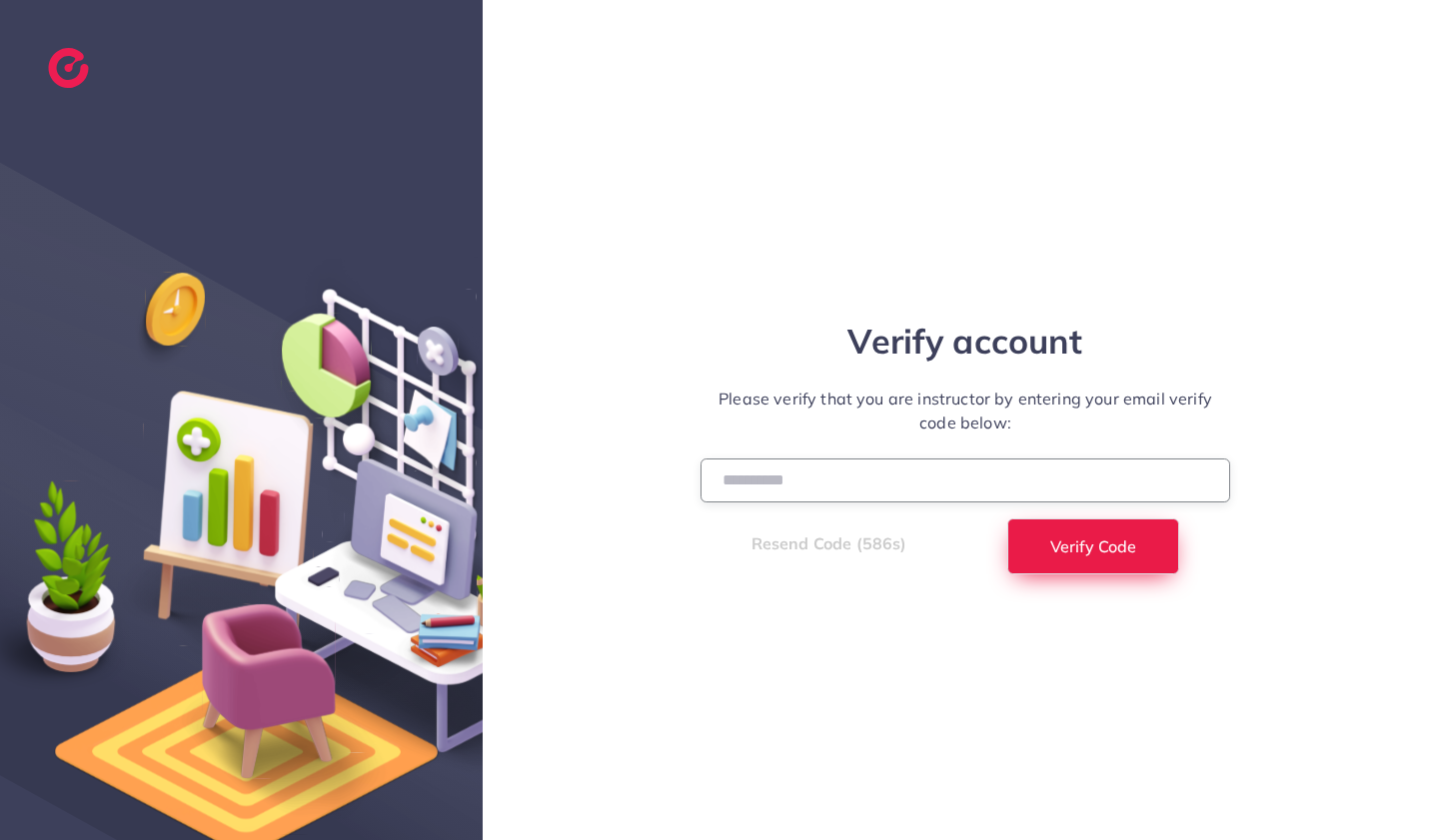 type on "******" 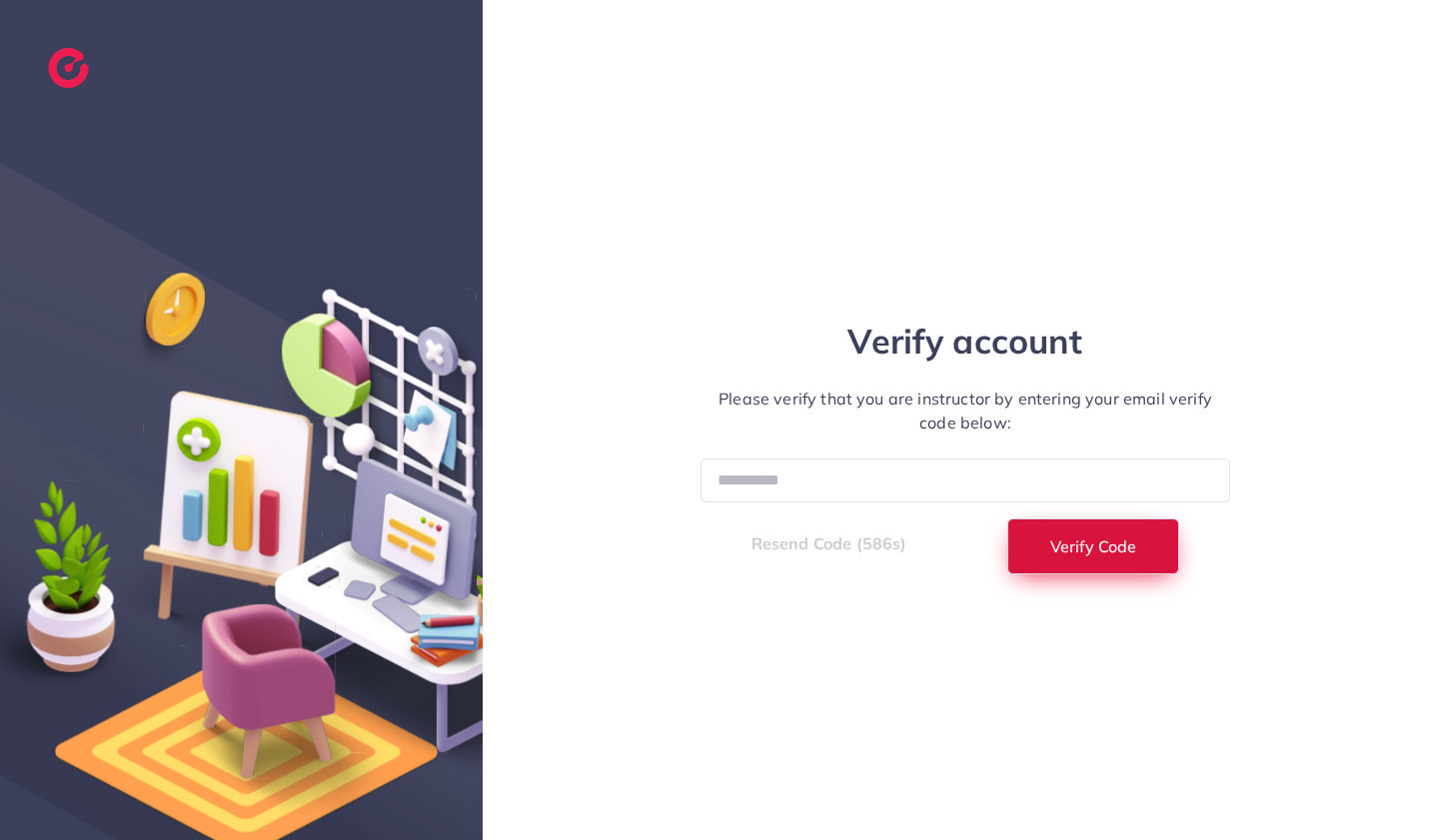 click on "Verify Code" at bounding box center [1093, 546] 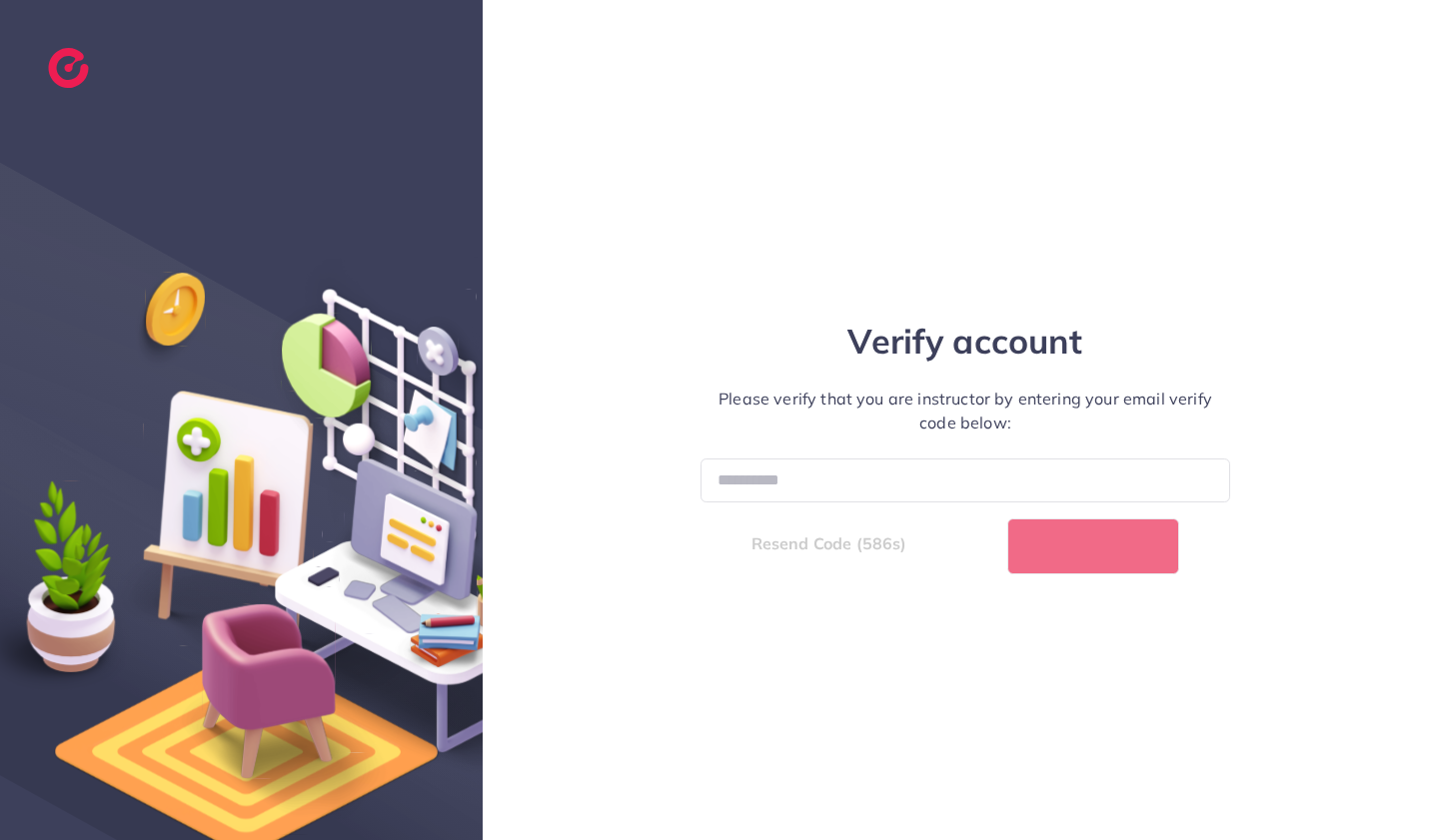 select on "*" 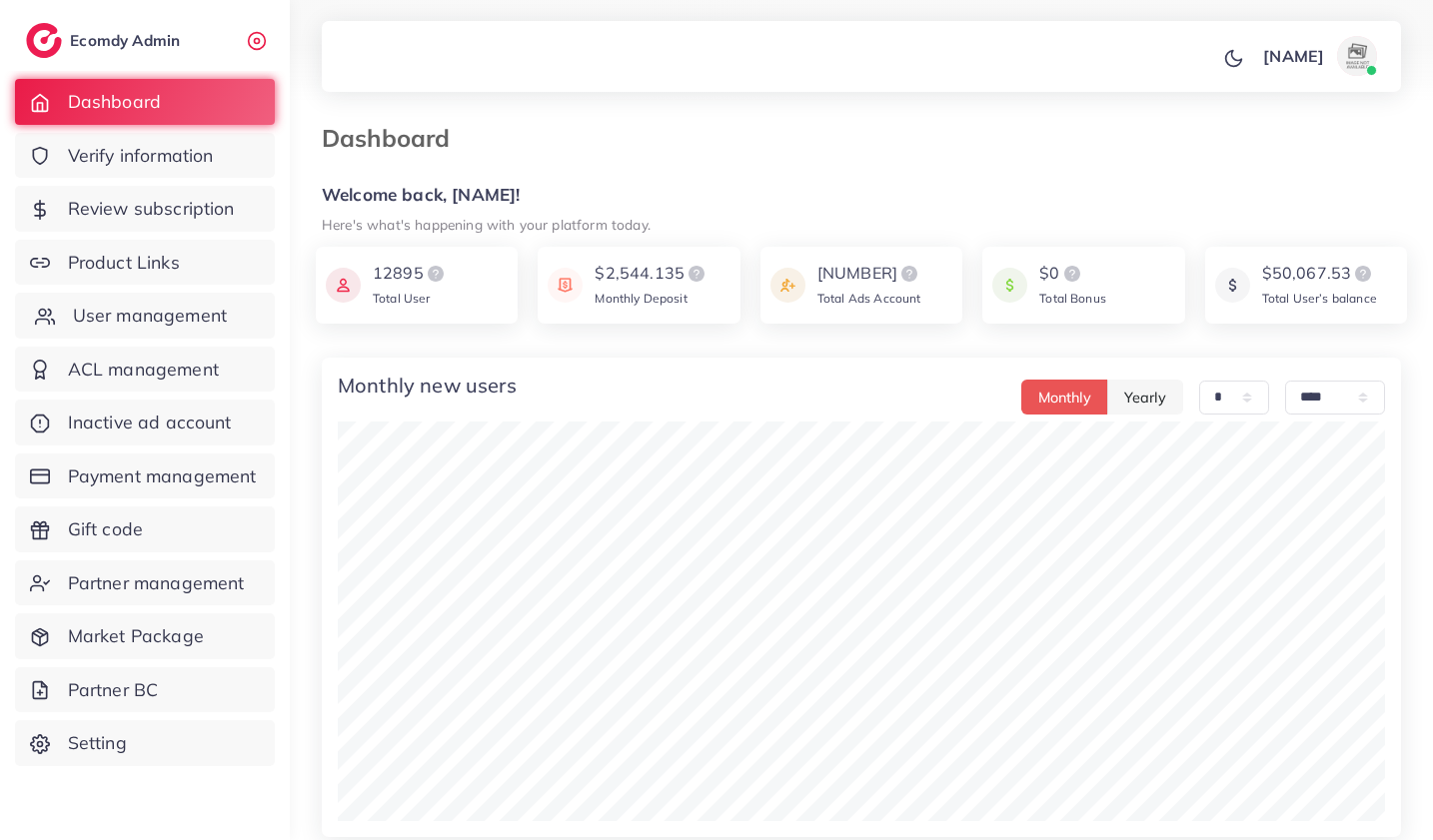 click on "User management" at bounding box center (150, 316) 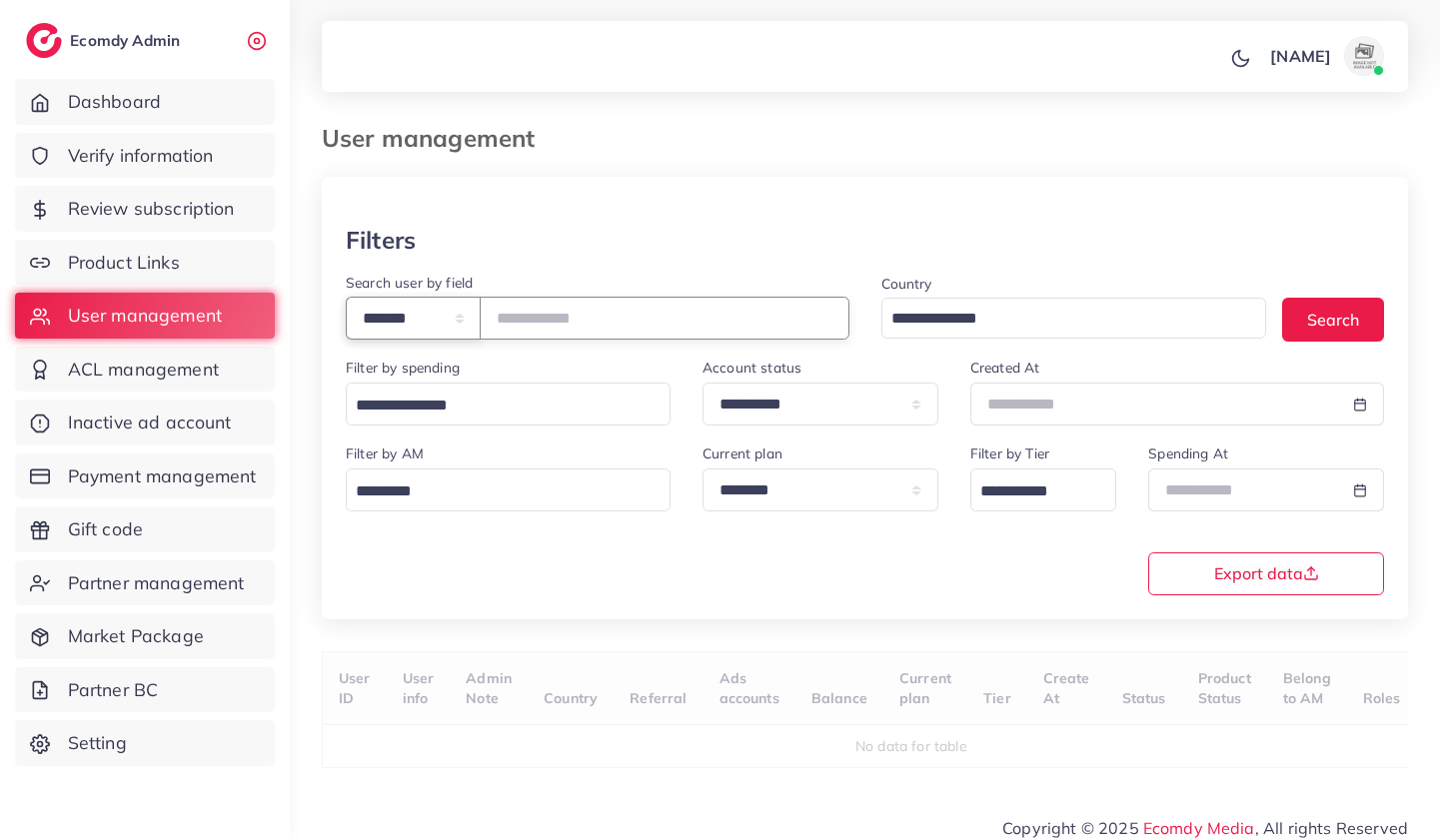 click on "**********" at bounding box center [413, 318] 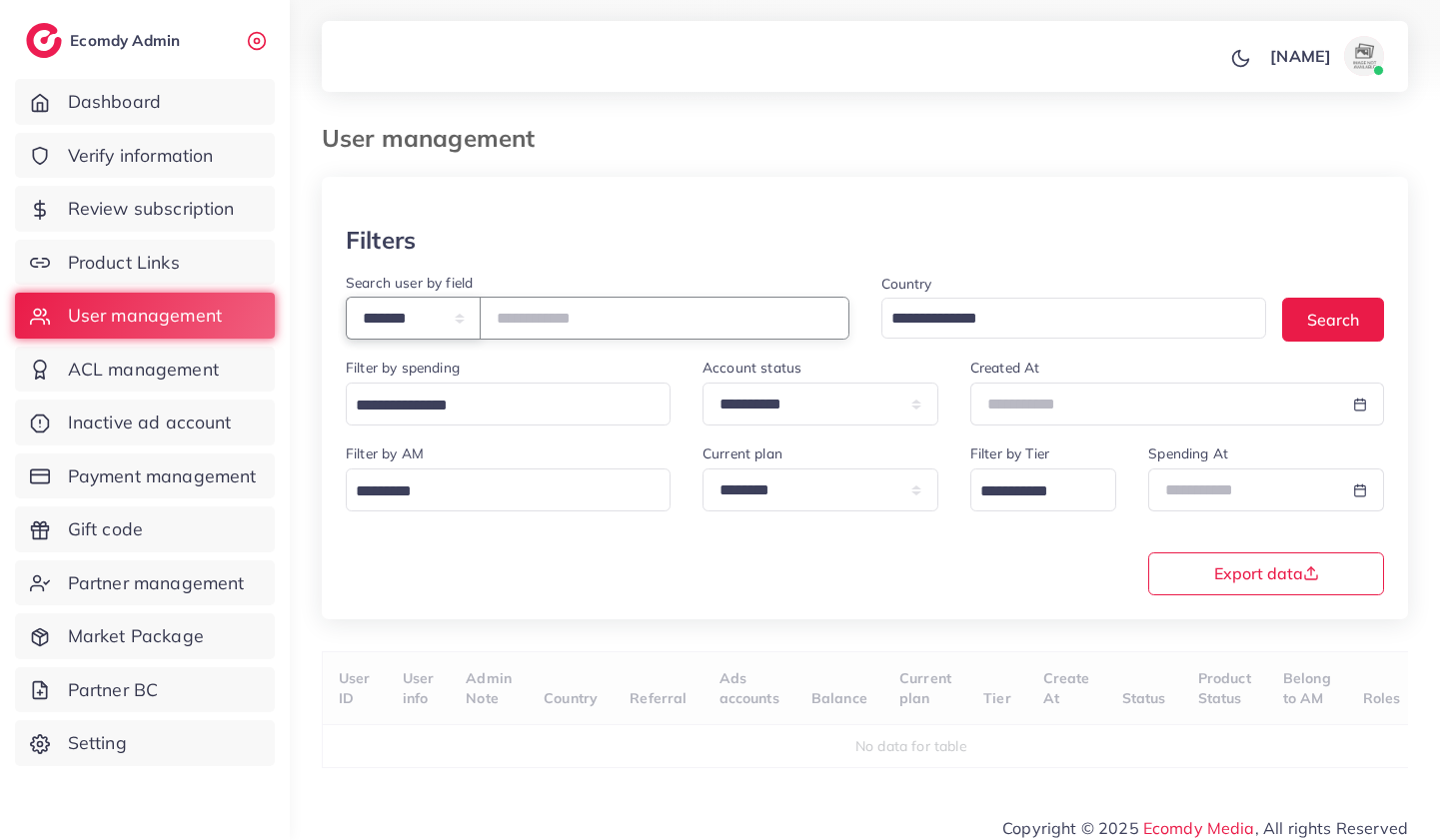 select on "**********" 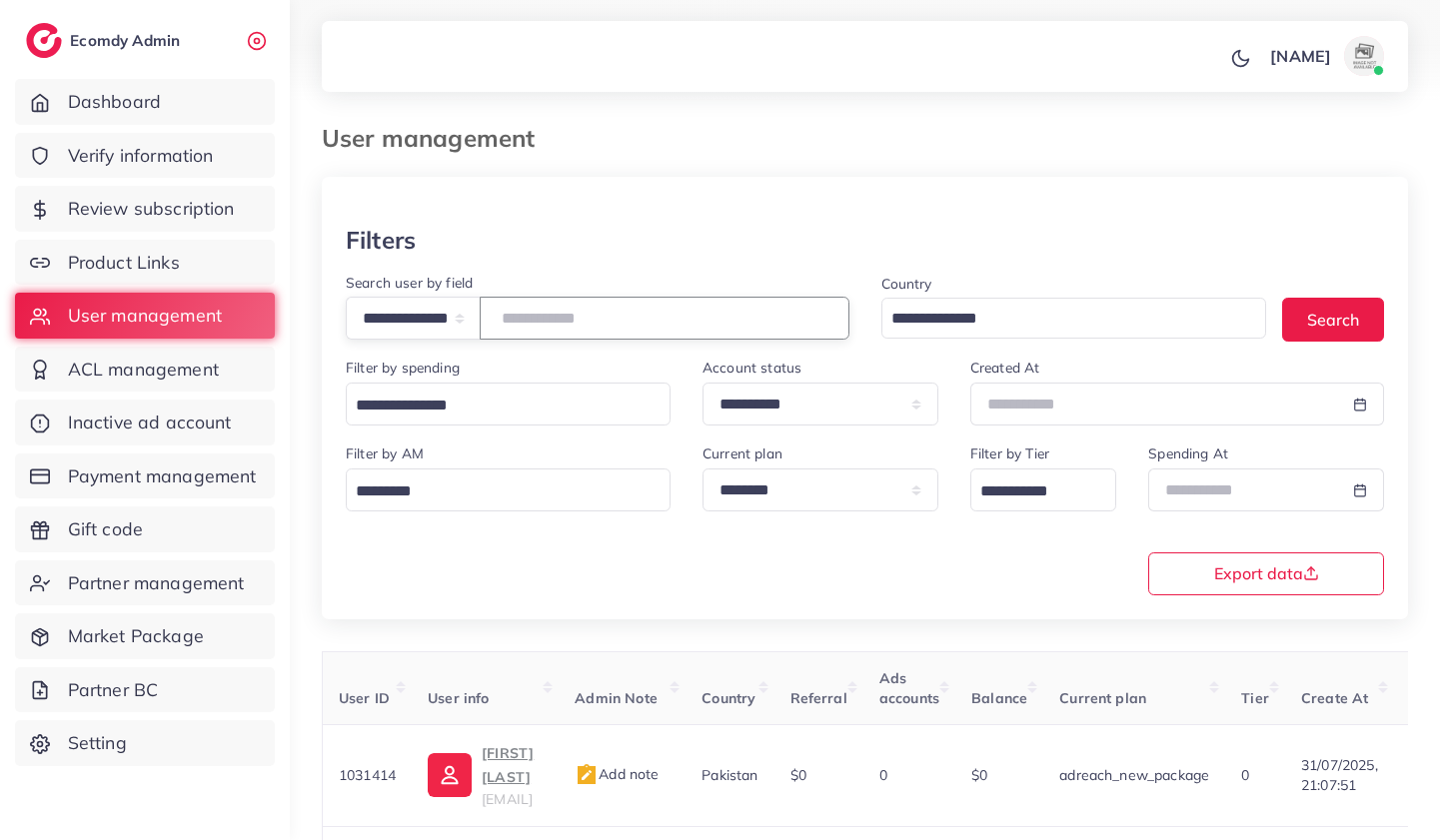 click at bounding box center (665, 318) 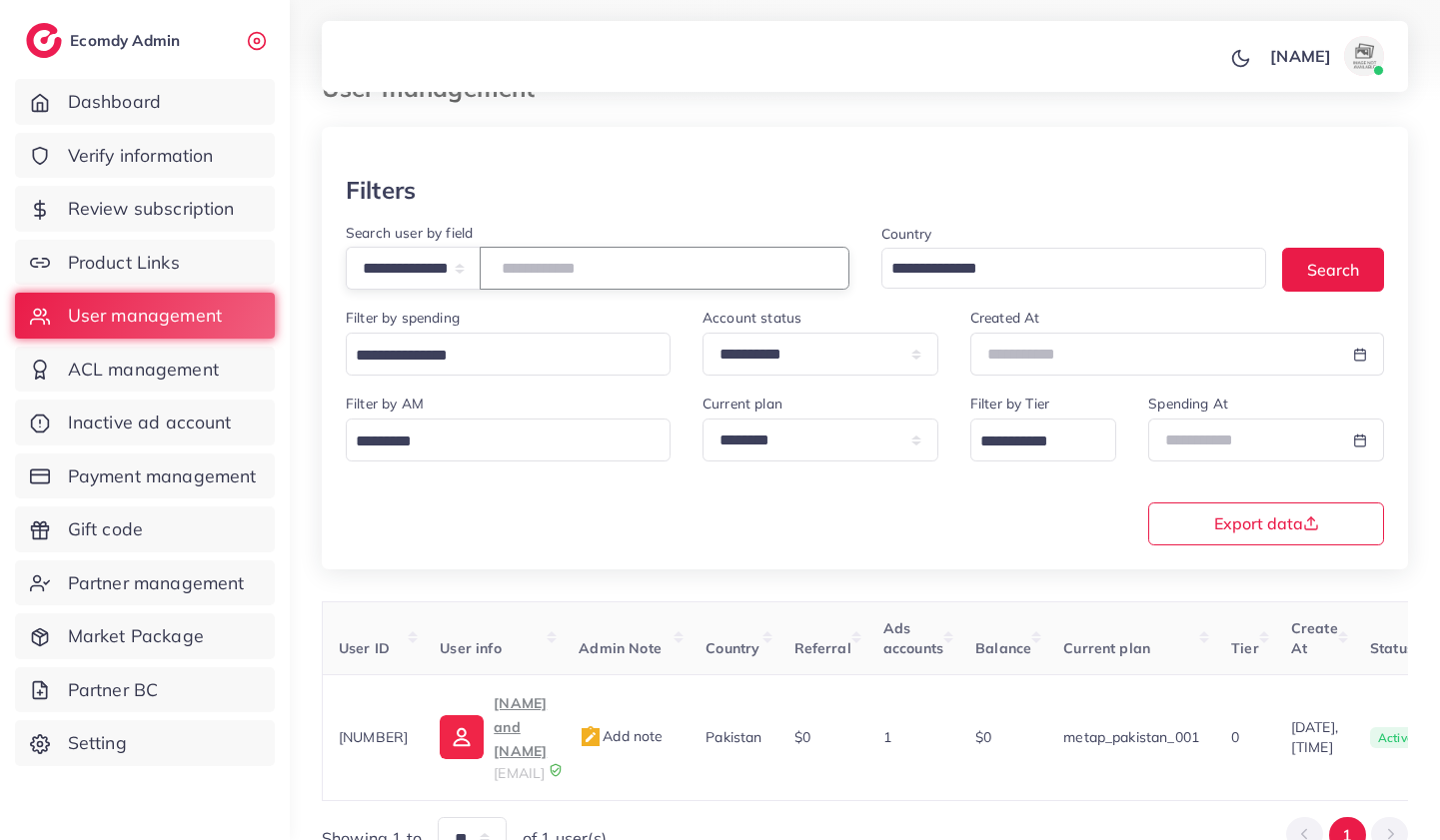 scroll, scrollTop: 66, scrollLeft: 0, axis: vertical 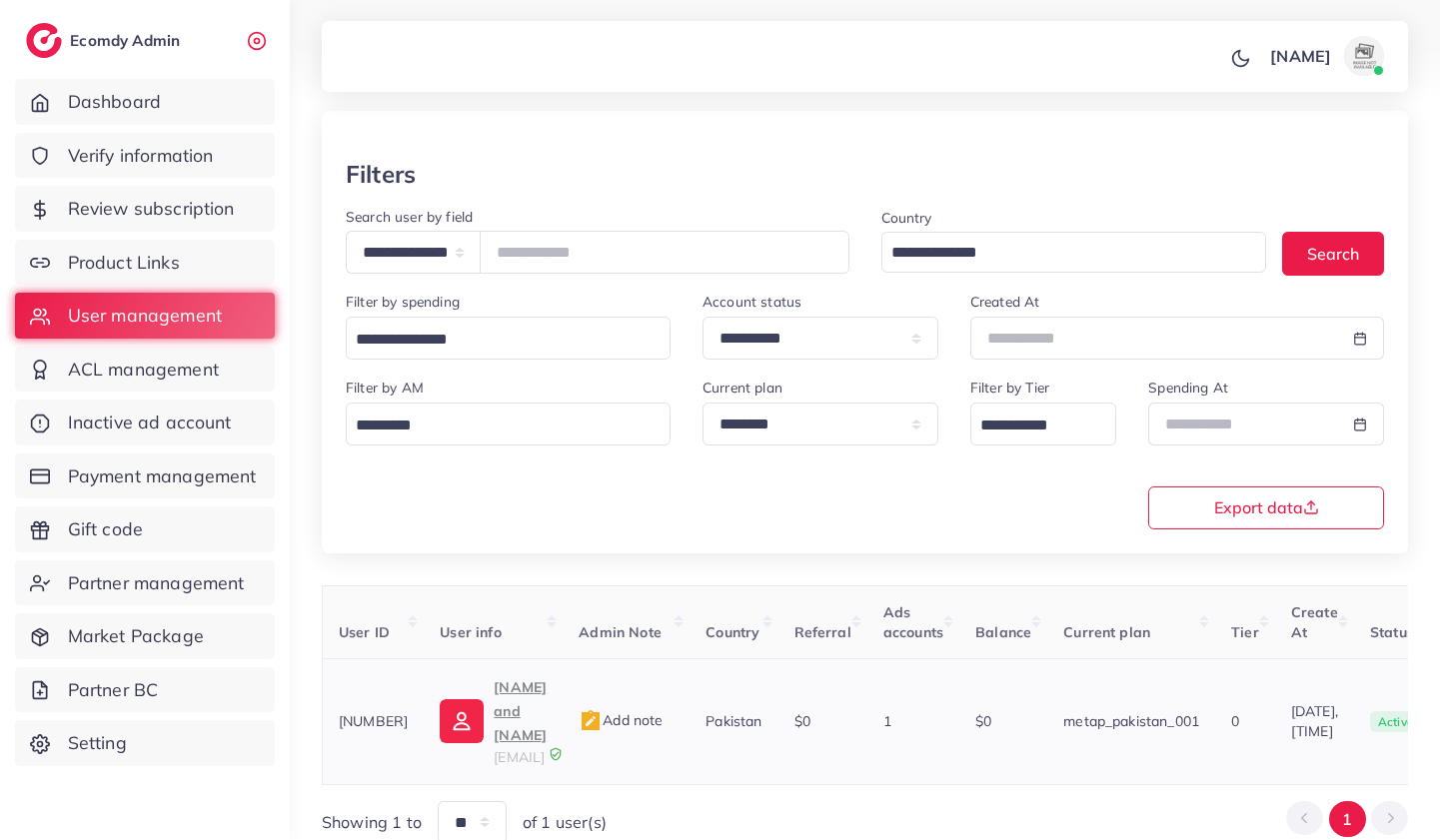 click on "Hani and Umaima" at bounding box center [520, 711] 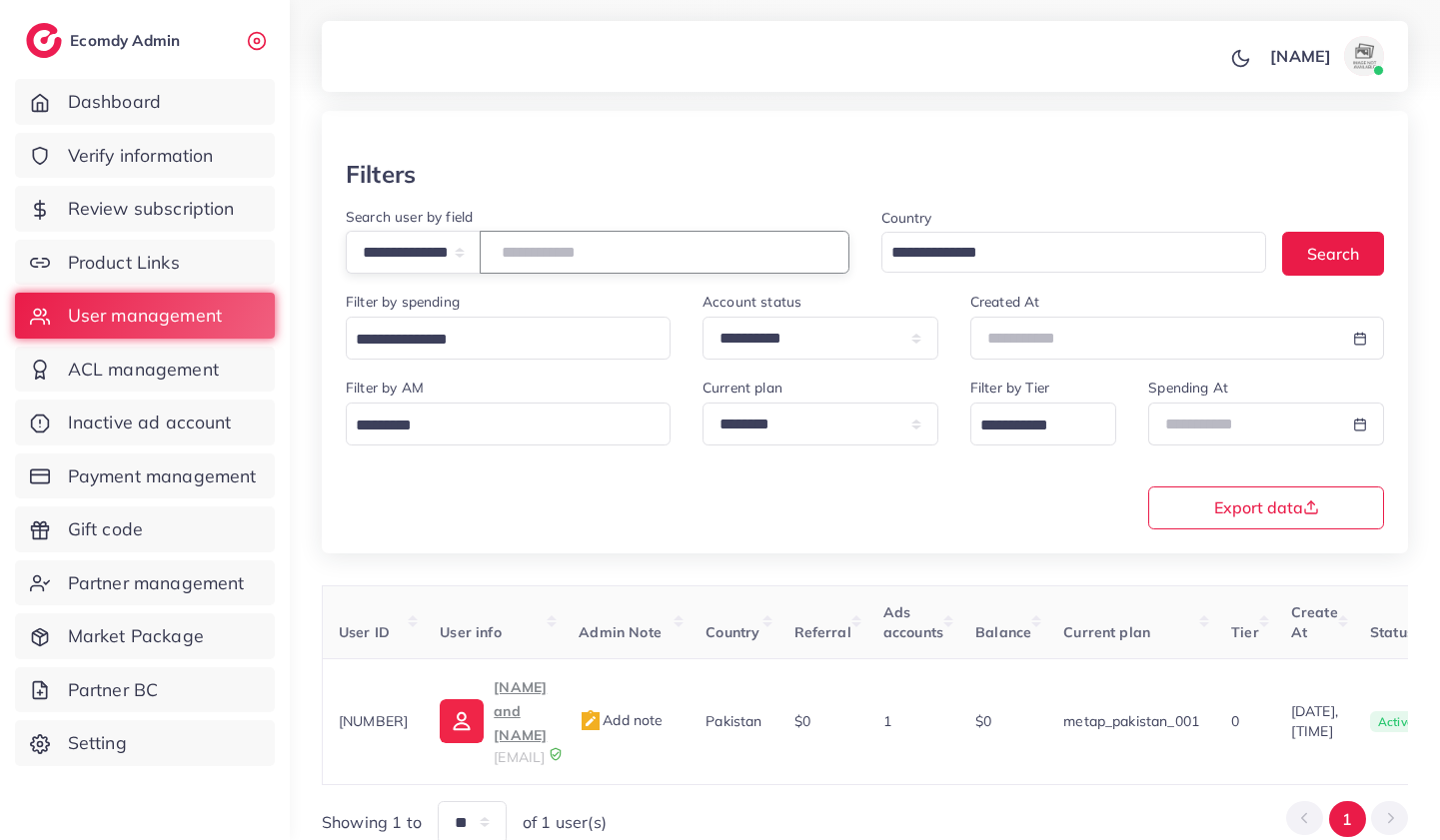 click on "**********" at bounding box center [665, 252] 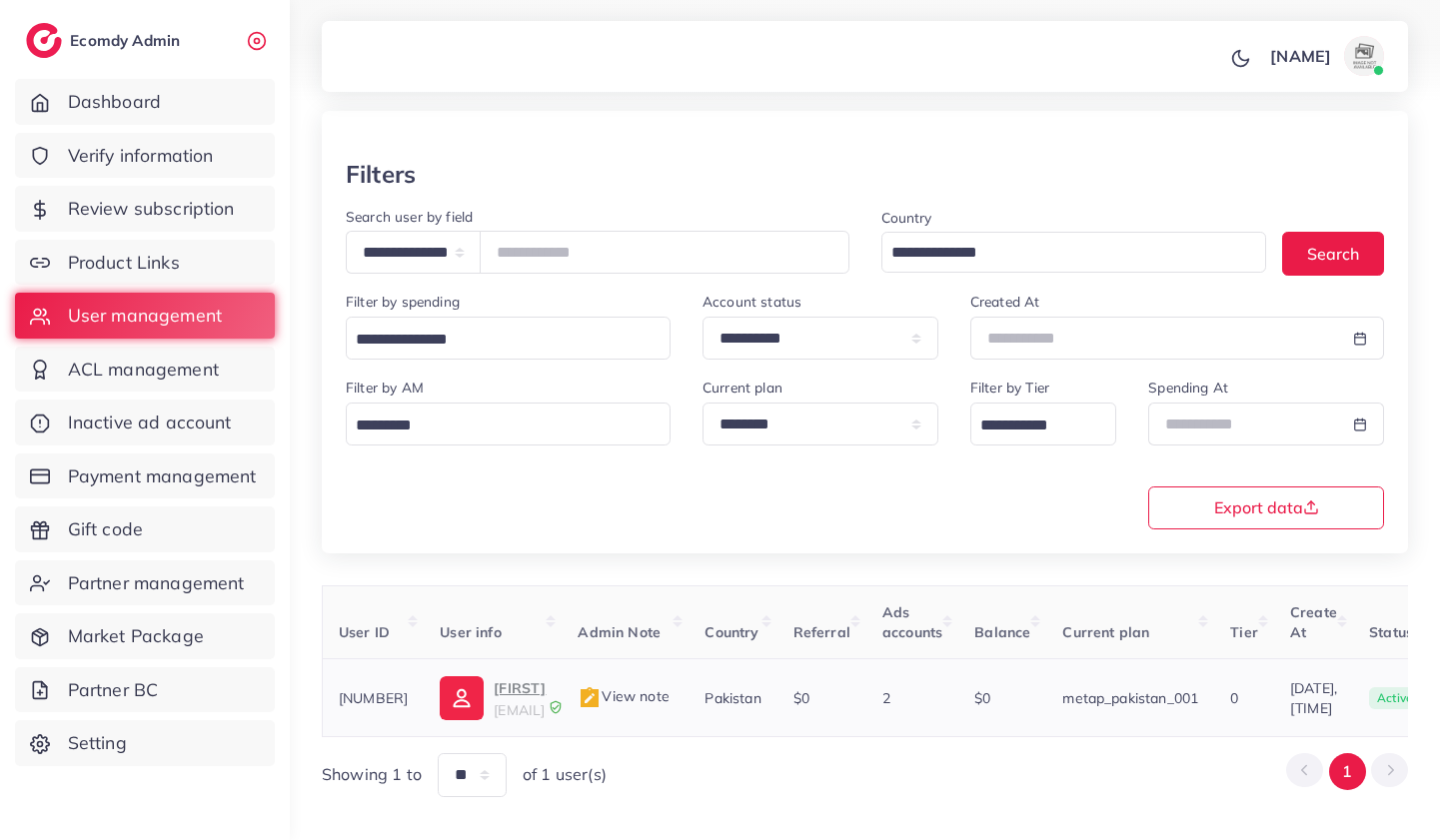 click on "Sanaullah" at bounding box center [520, 688] 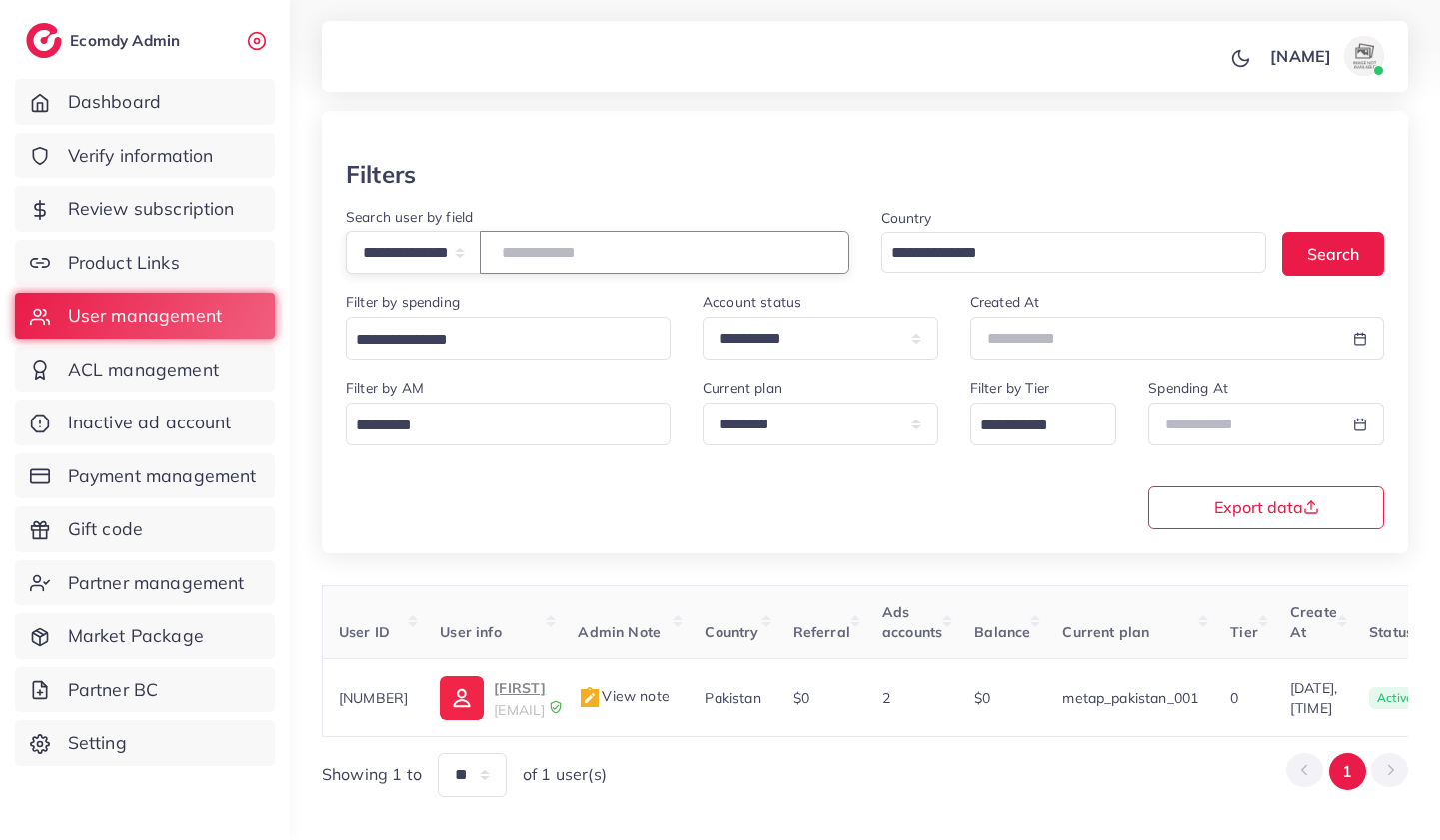 click on "**********" at bounding box center (665, 252) 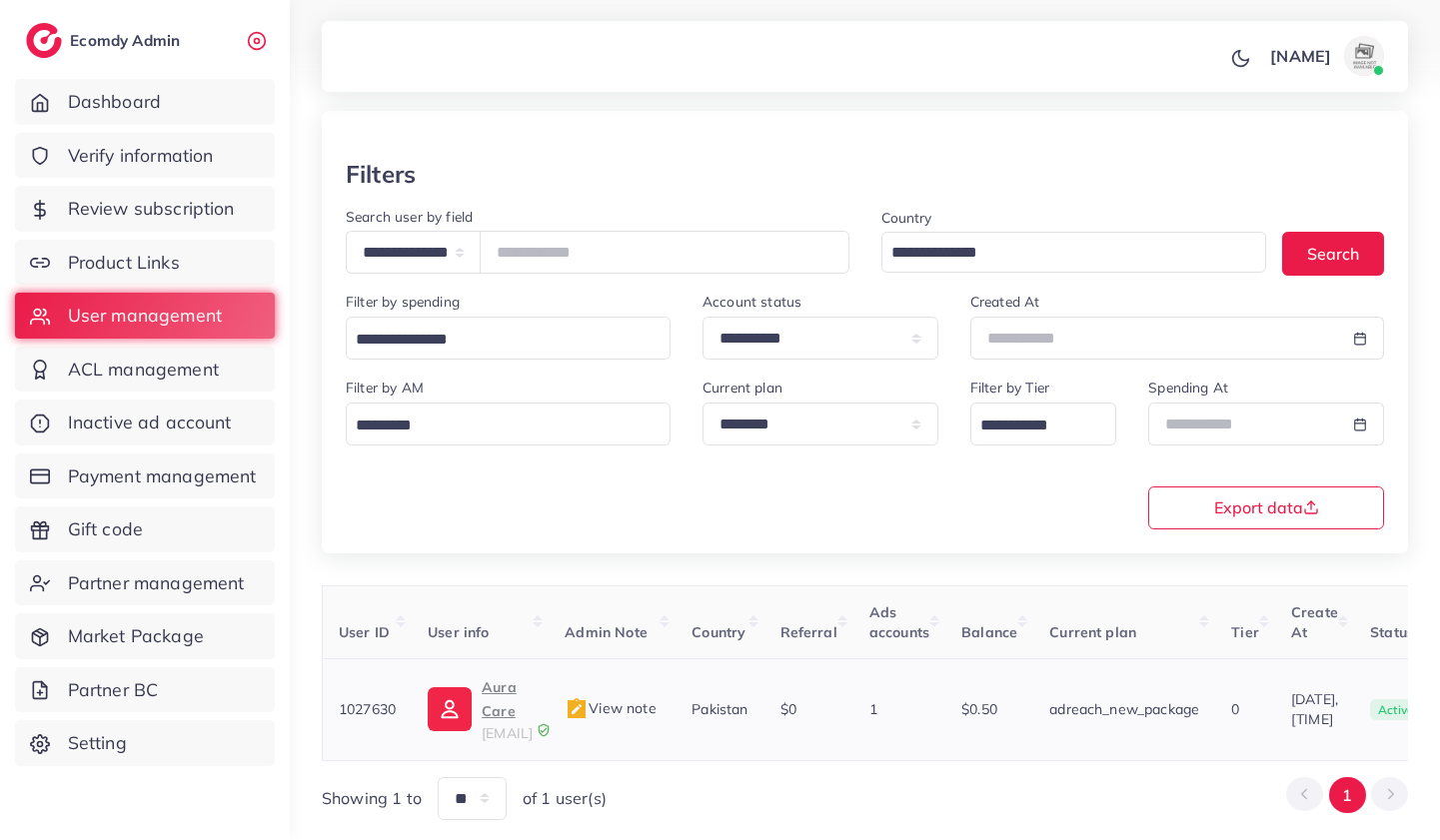 click on "Aura Care" at bounding box center (507, 699) 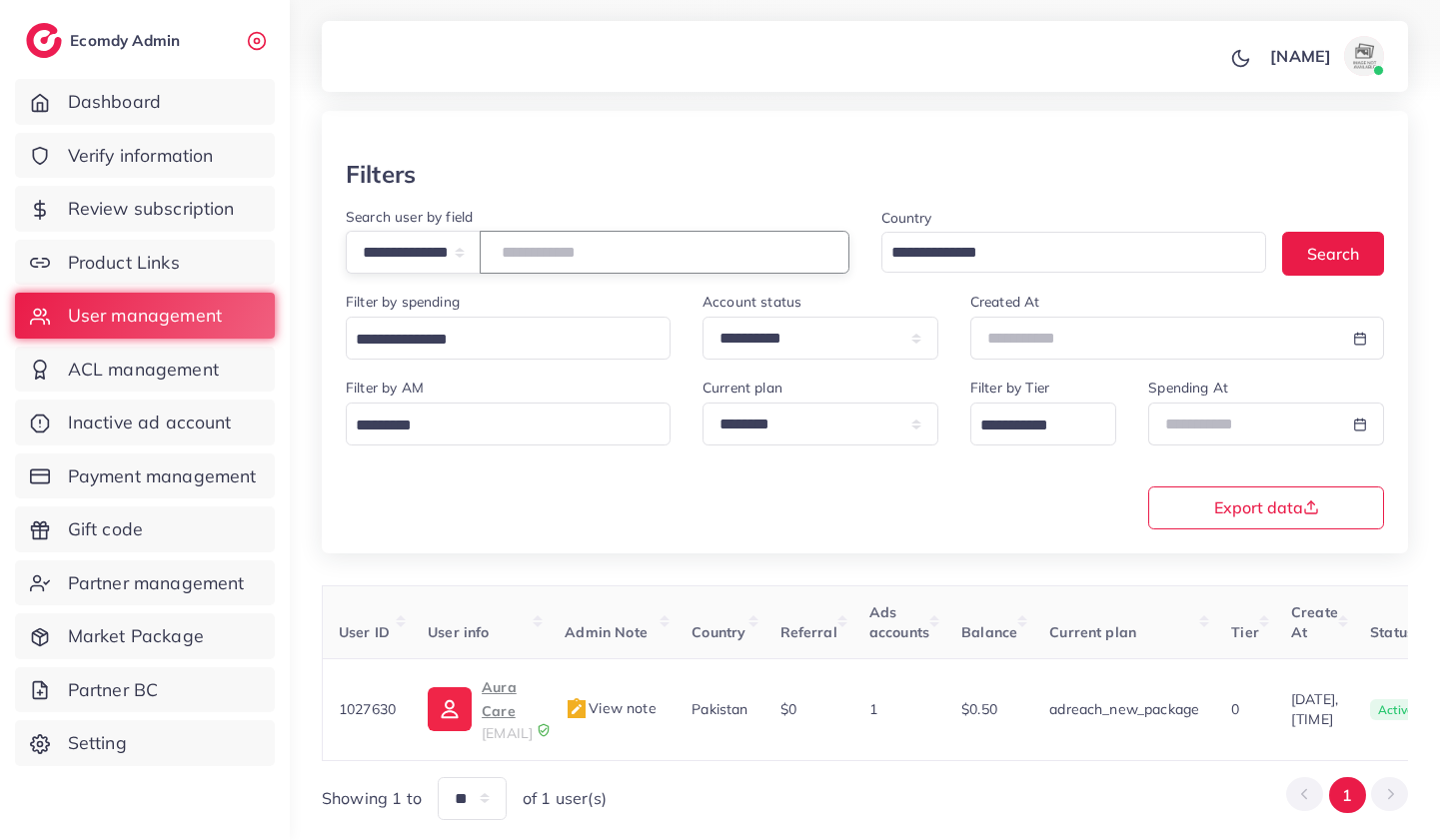 click on "**********" at bounding box center (665, 252) 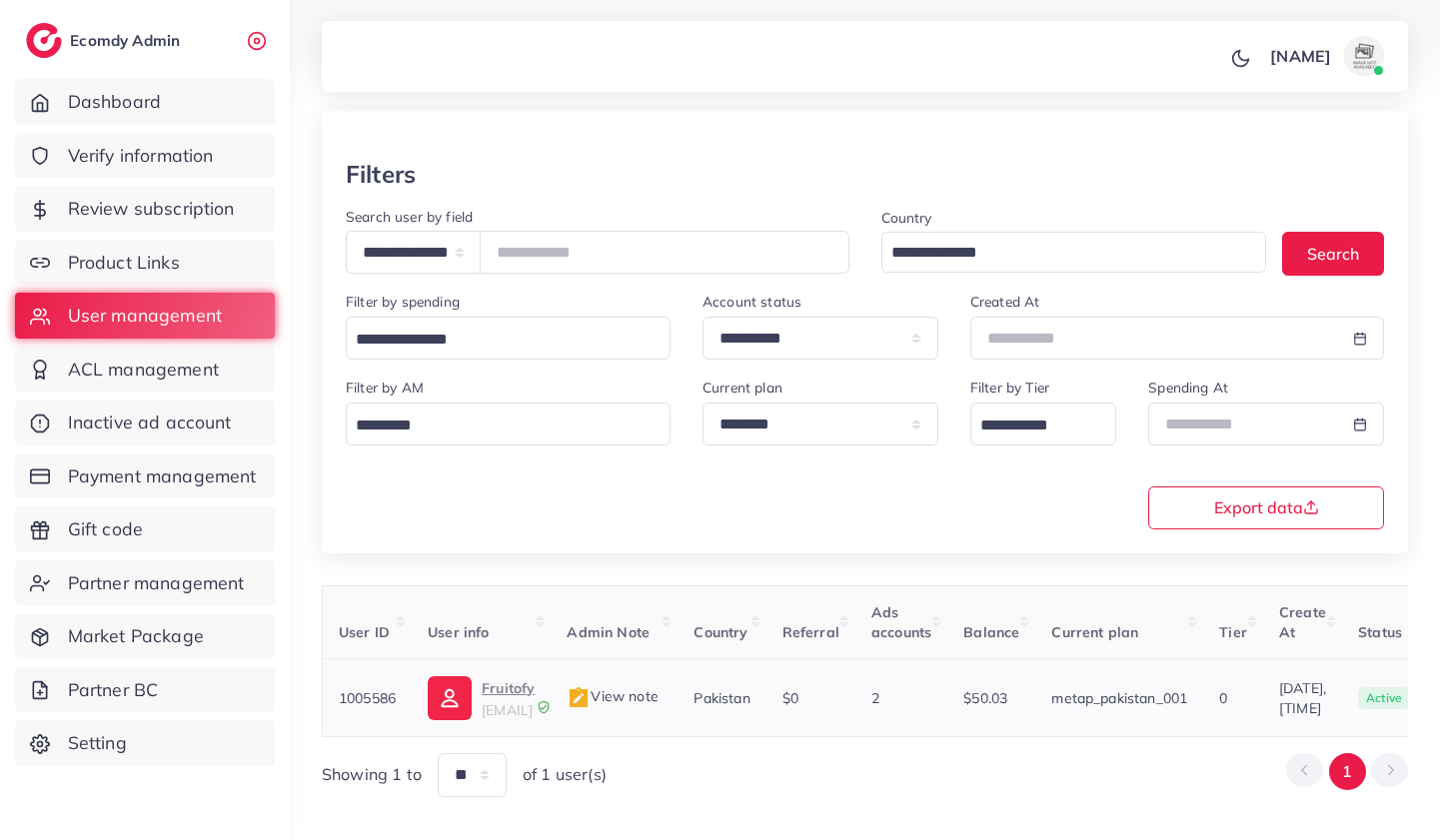 click on "Fruitofy" at bounding box center [508, 688] 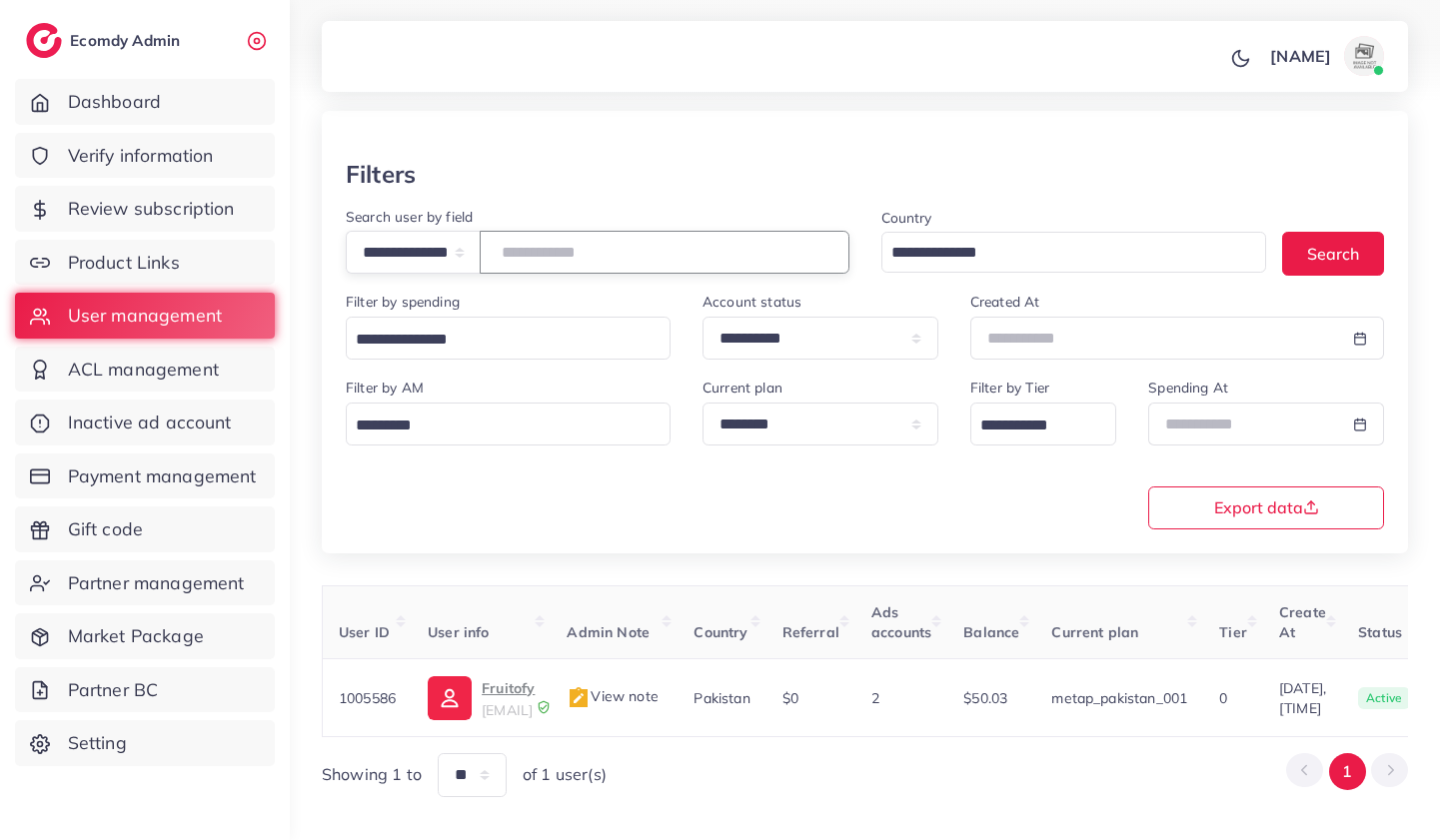 click on "**********" at bounding box center (665, 252) 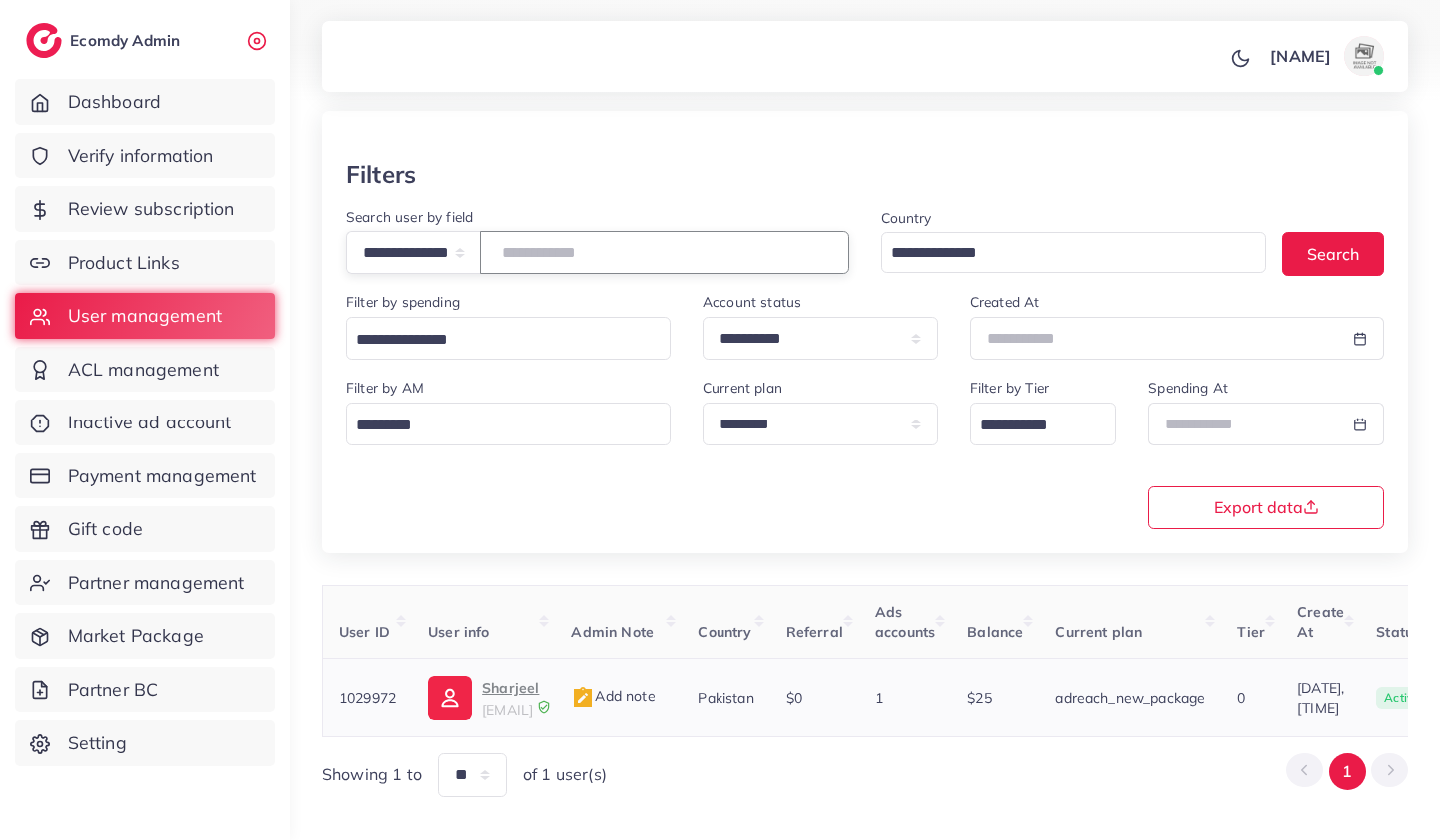 type on "**********" 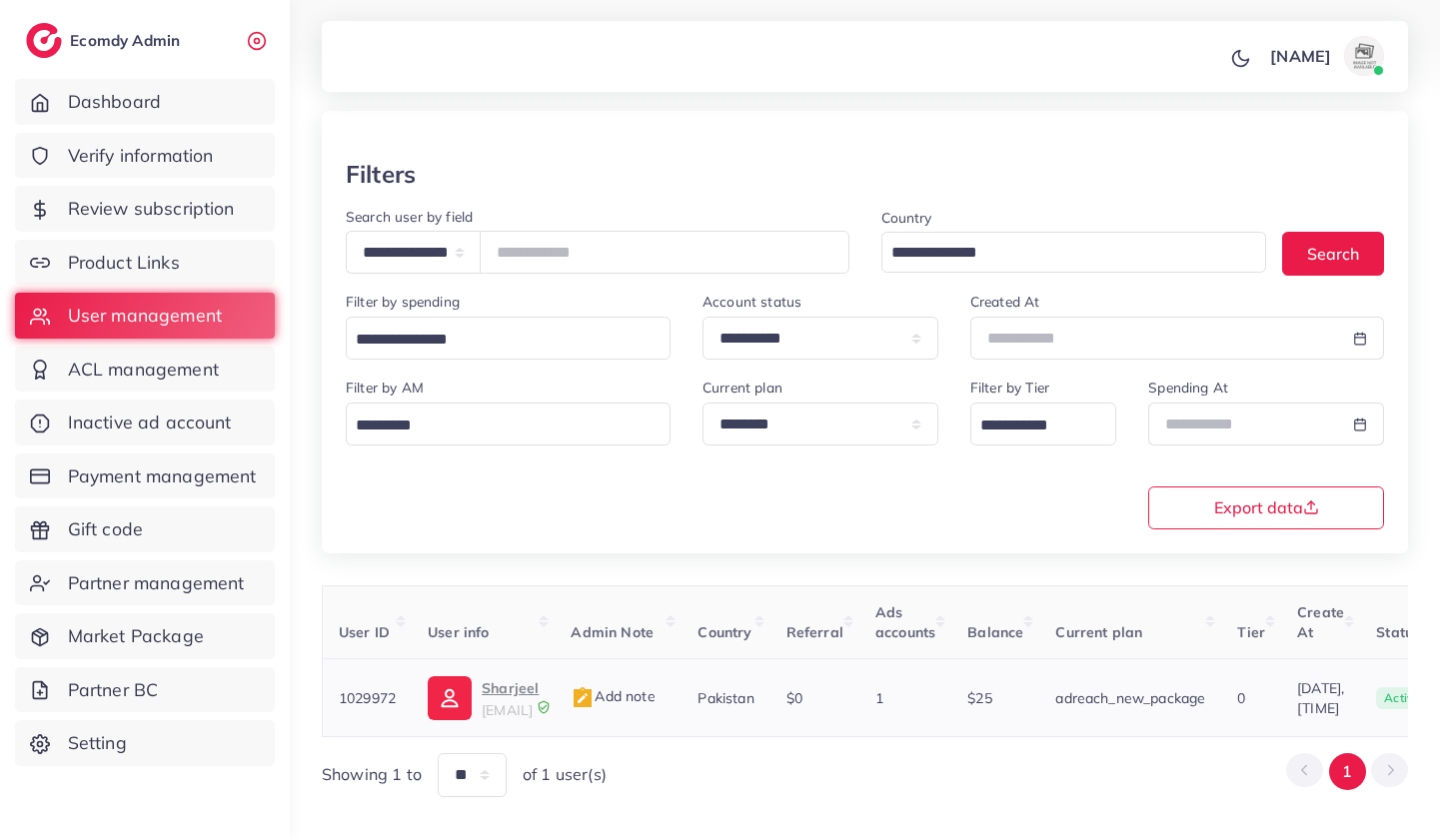 click on "Sharjeel" at bounding box center (510, 688) 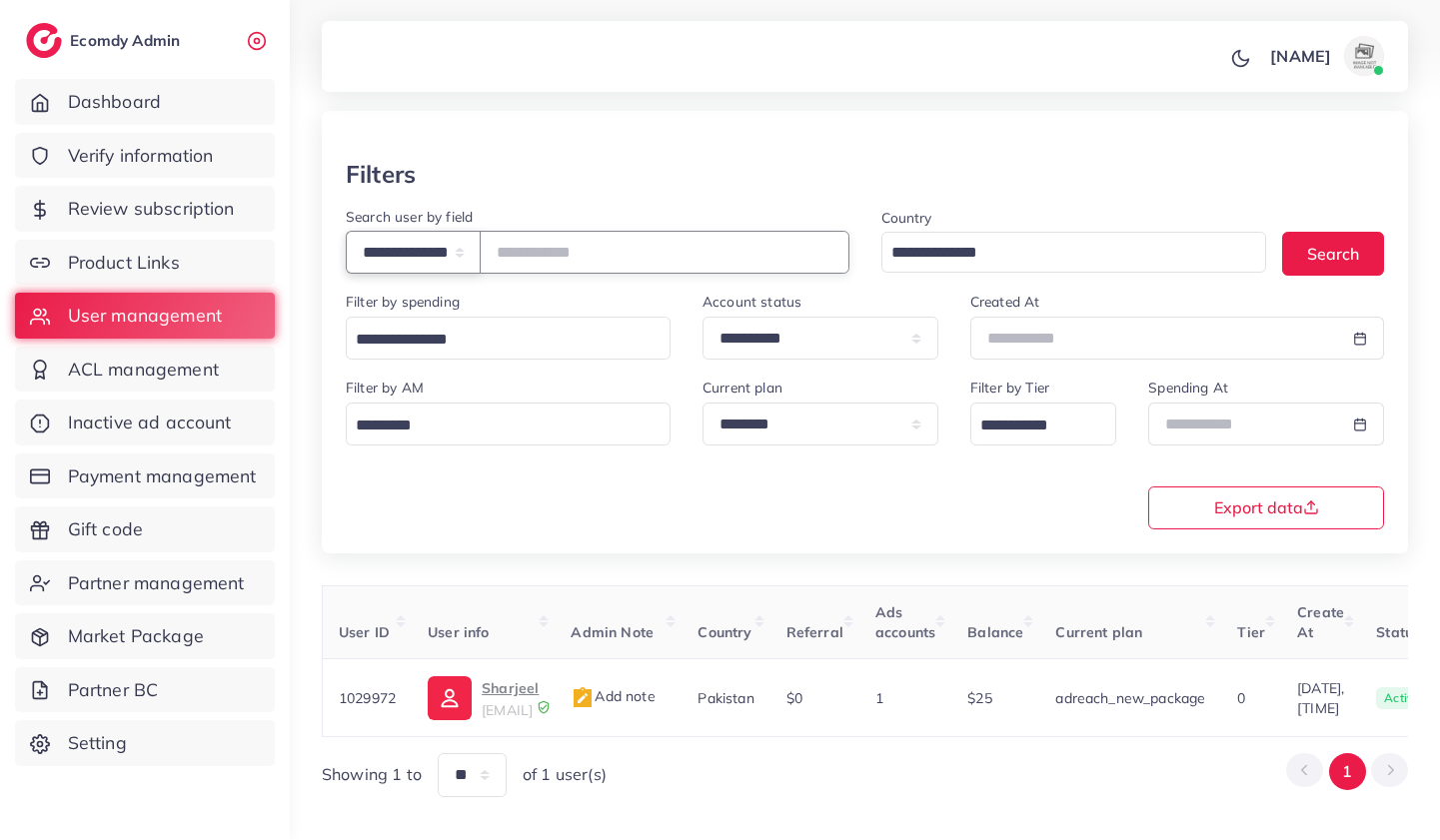 click on "**********" at bounding box center (413, 252) 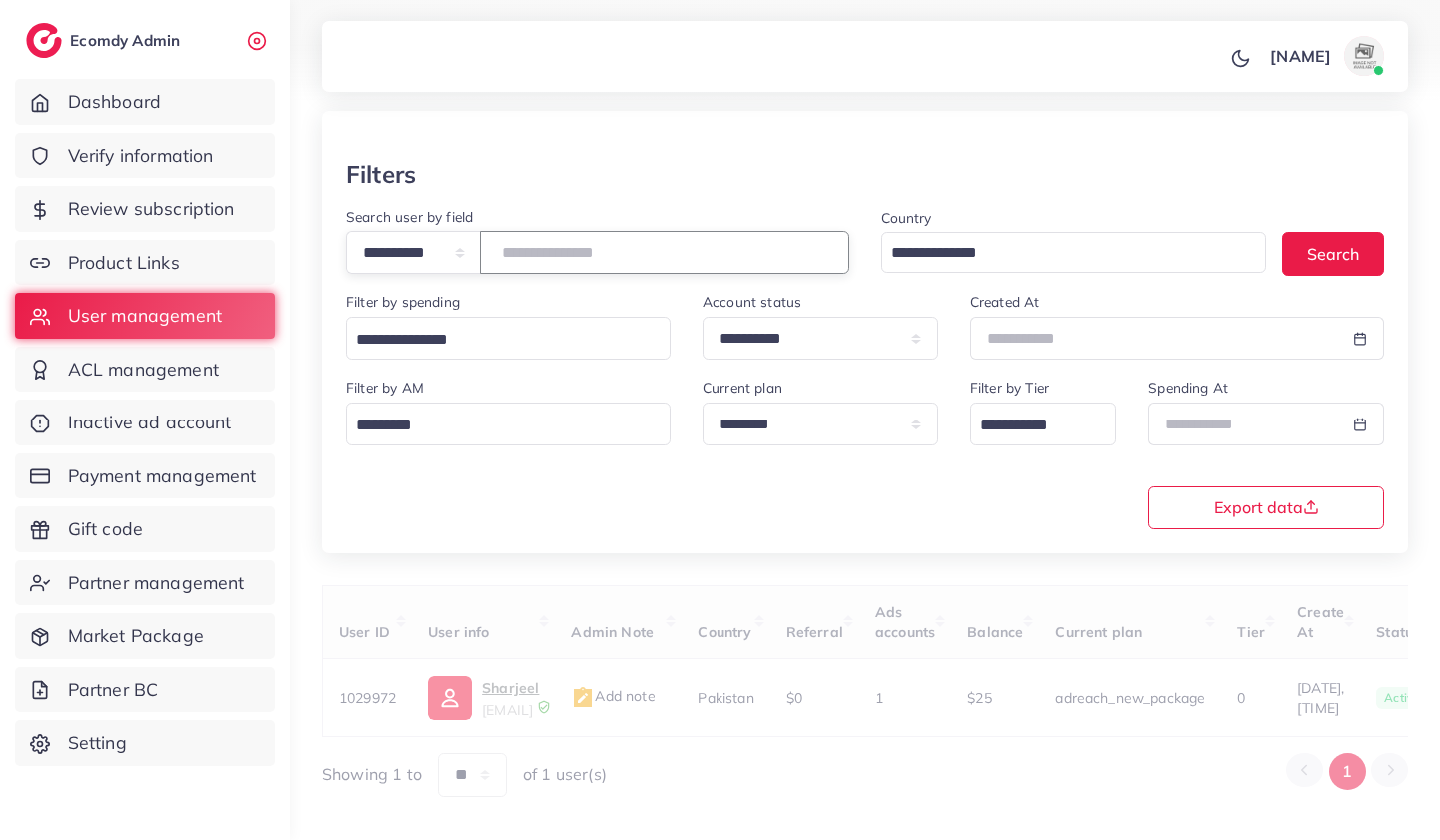 click at bounding box center (665, 252) 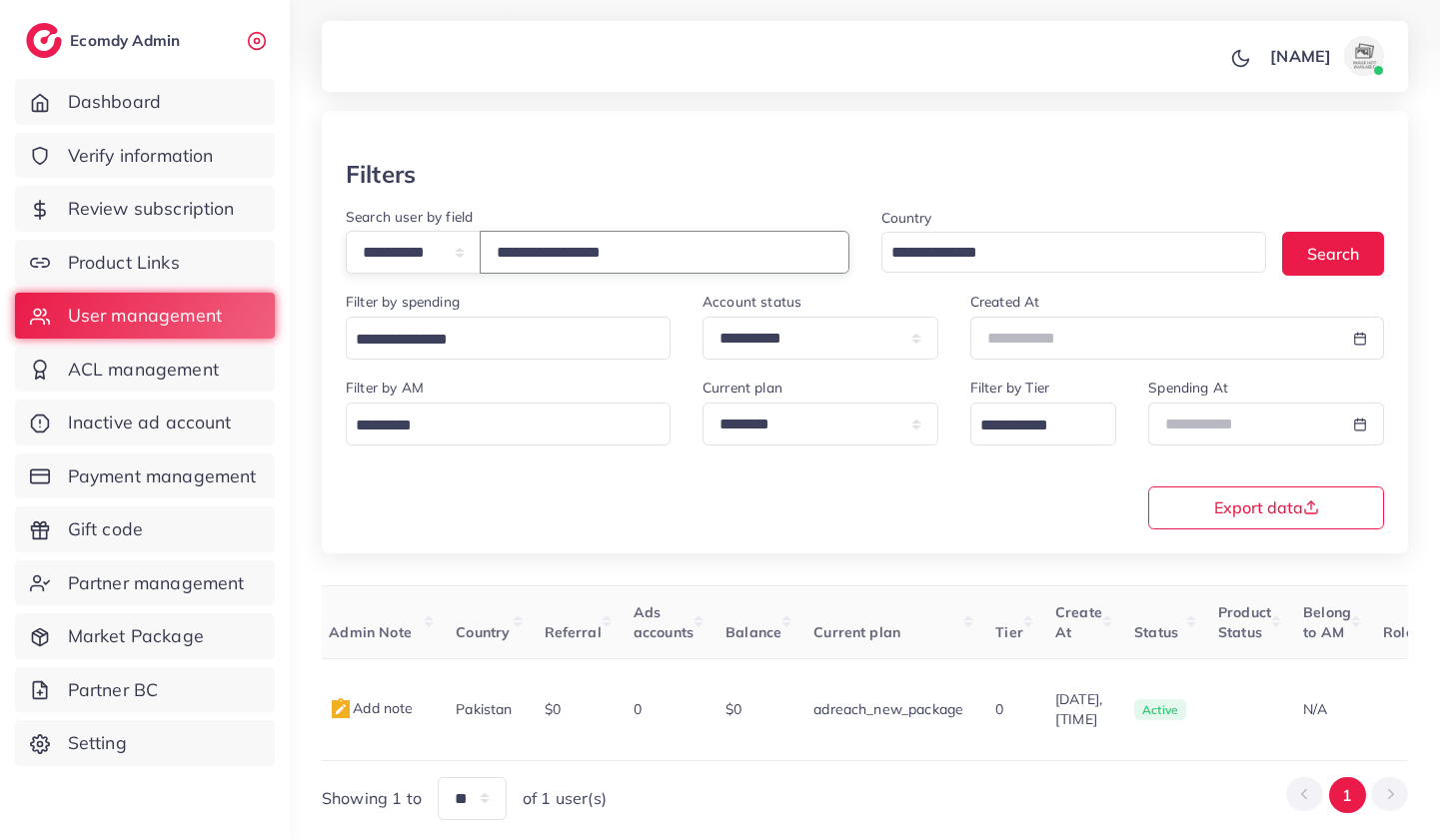 scroll, scrollTop: 0, scrollLeft: 516, axis: horizontal 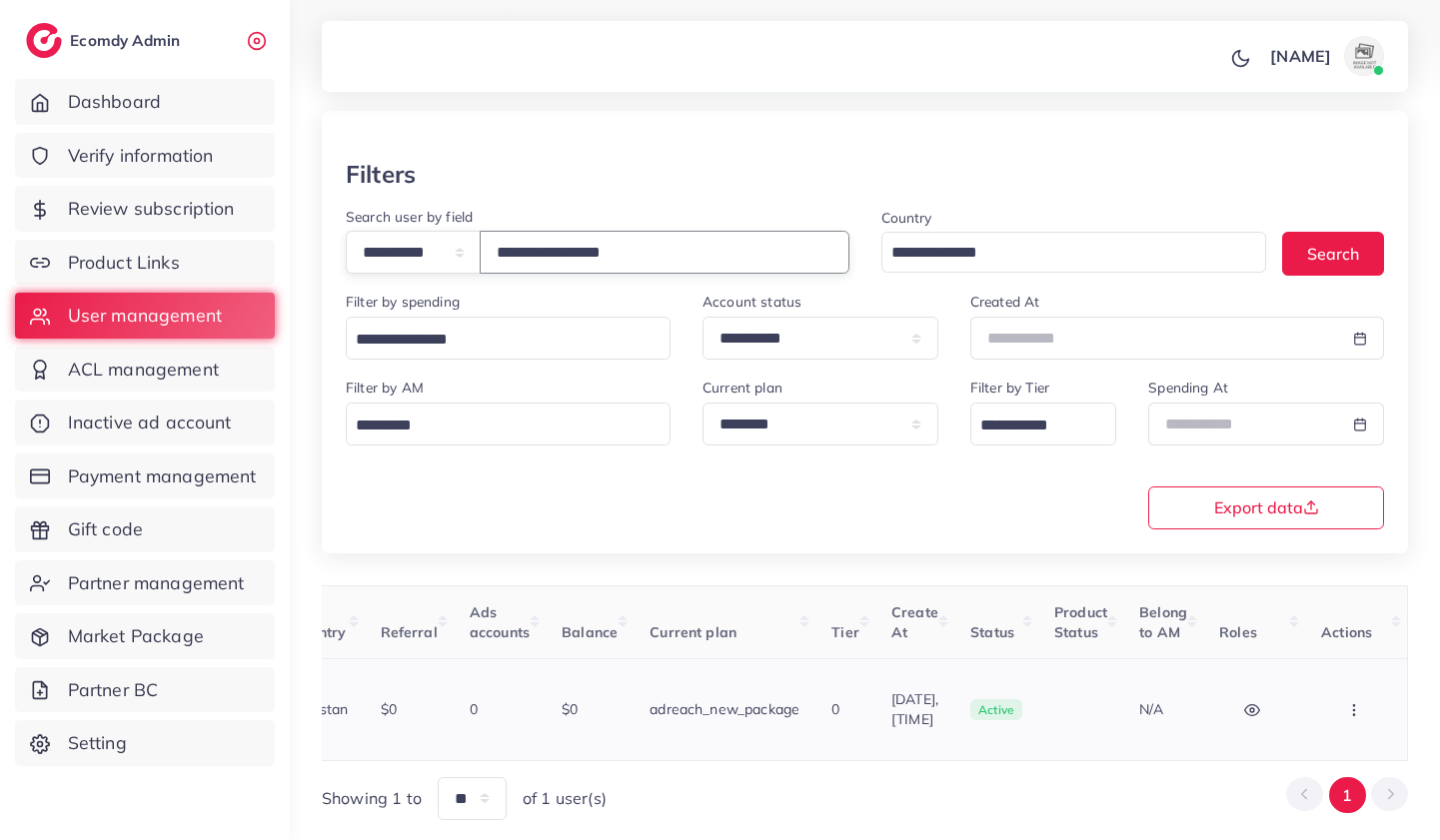 click 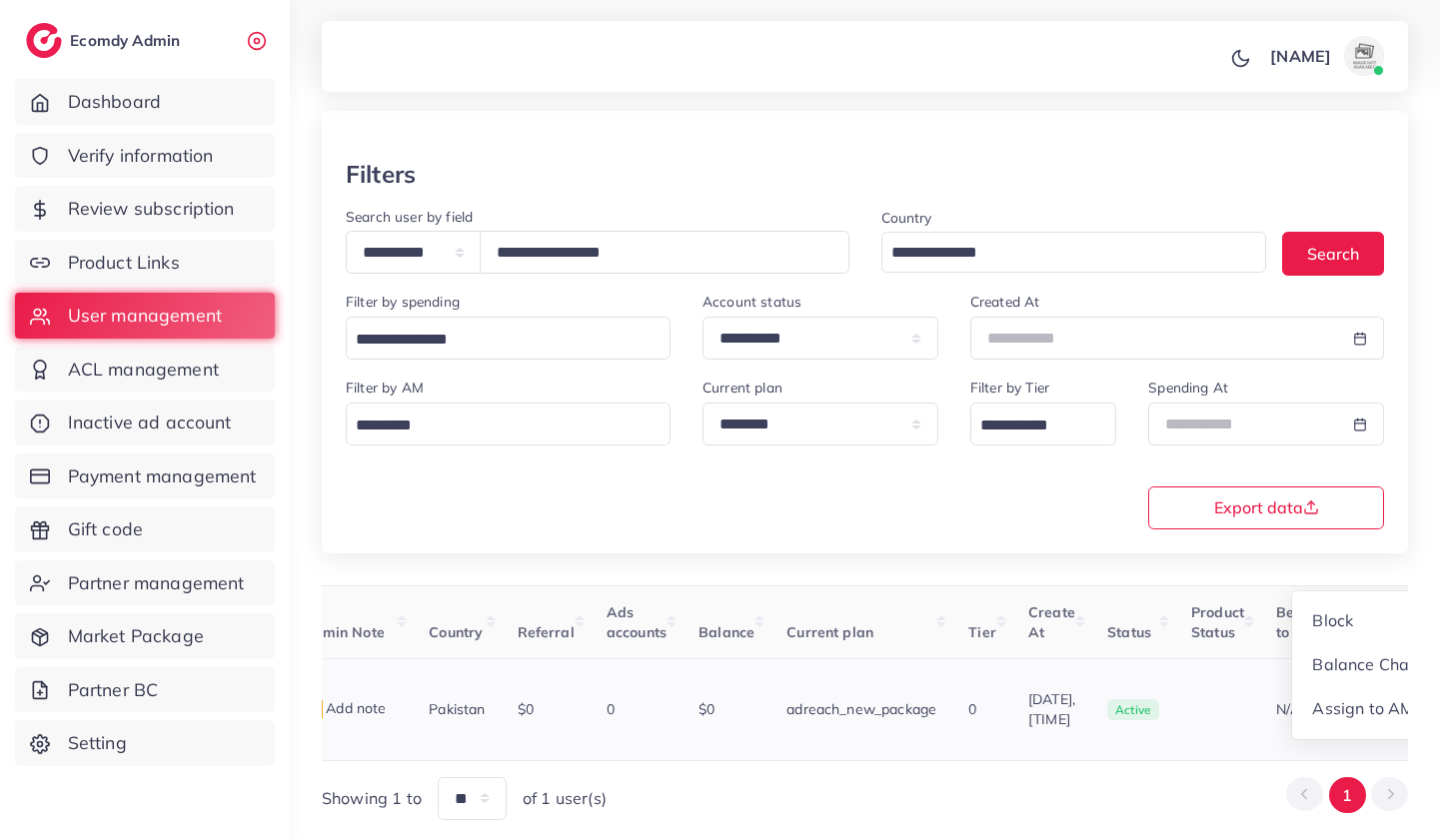 scroll, scrollTop: 0, scrollLeft: 0, axis: both 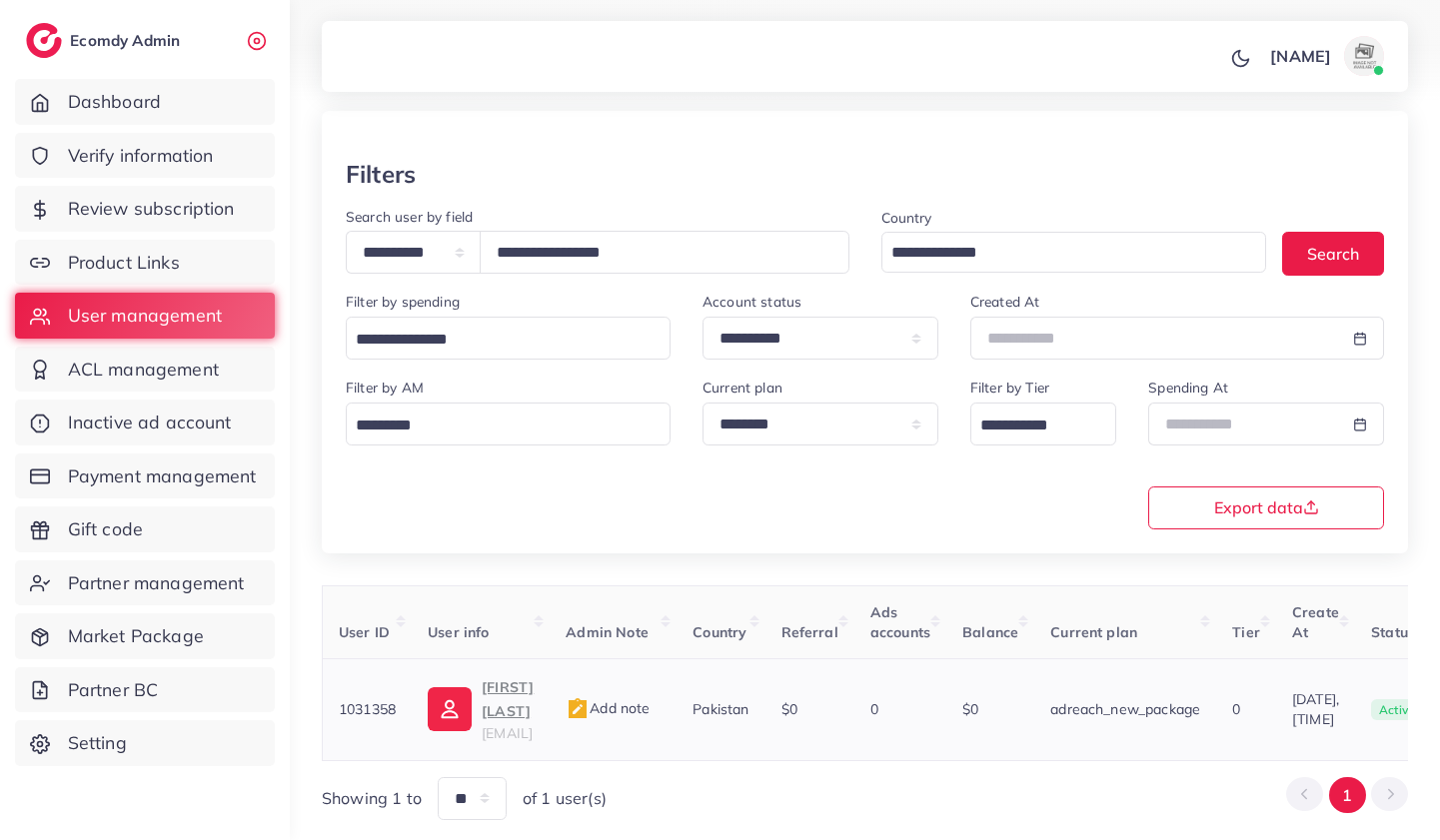 click on "Amna Arshad Hussain" at bounding box center [508, 699] 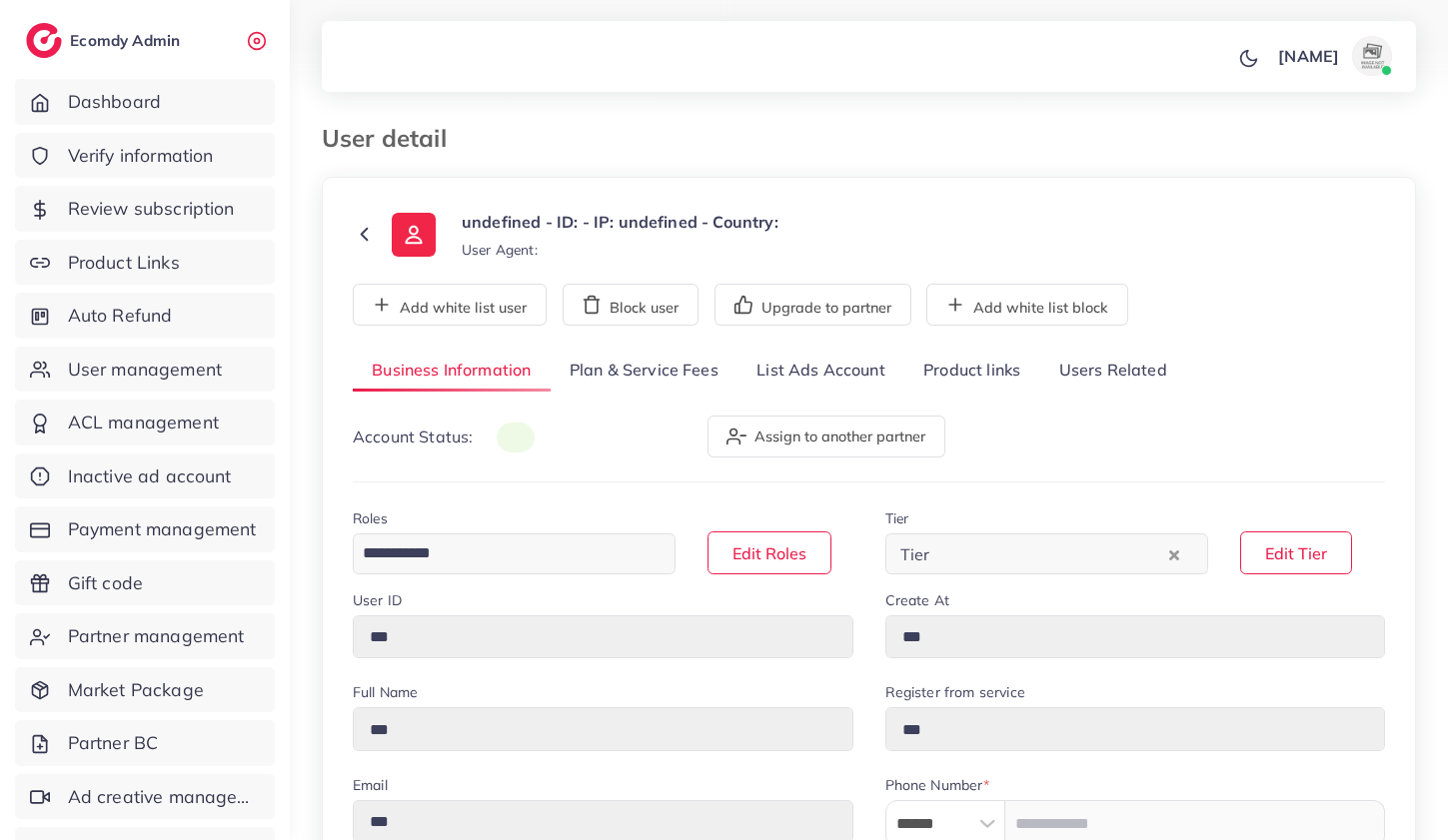 scroll, scrollTop: 0, scrollLeft: 0, axis: both 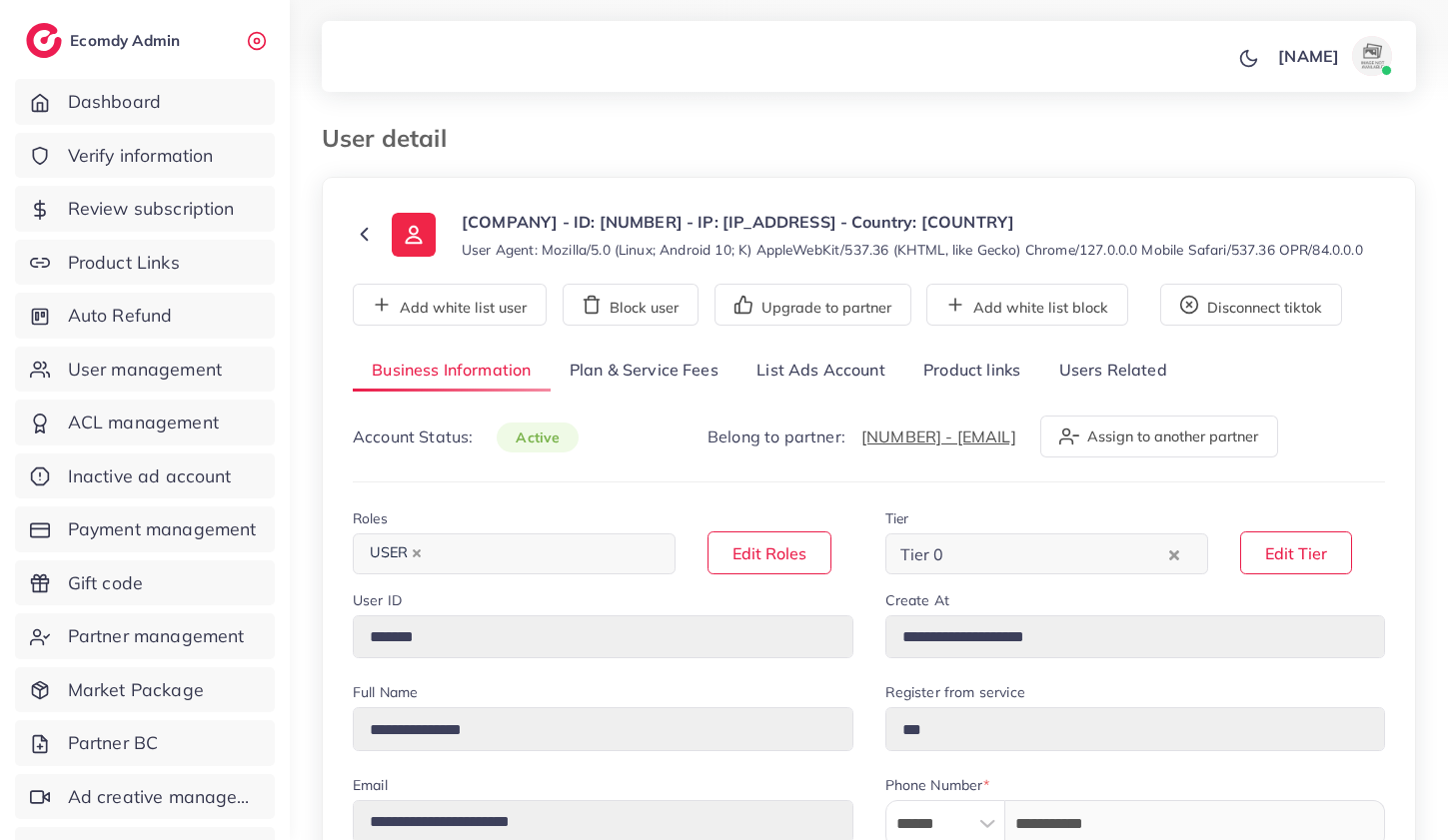 type on "**********" 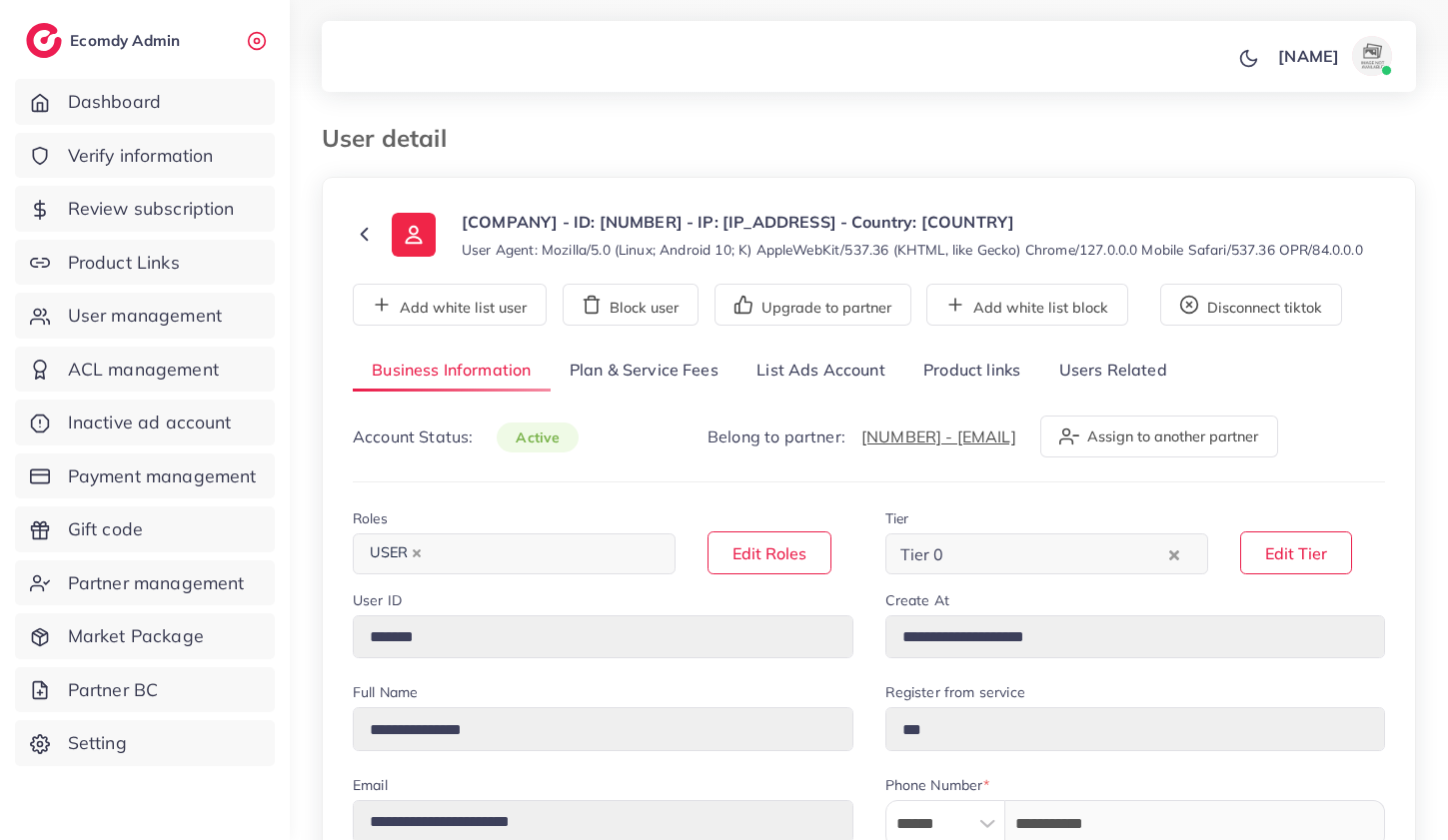 click on "List Ads Account" at bounding box center (820, 371) 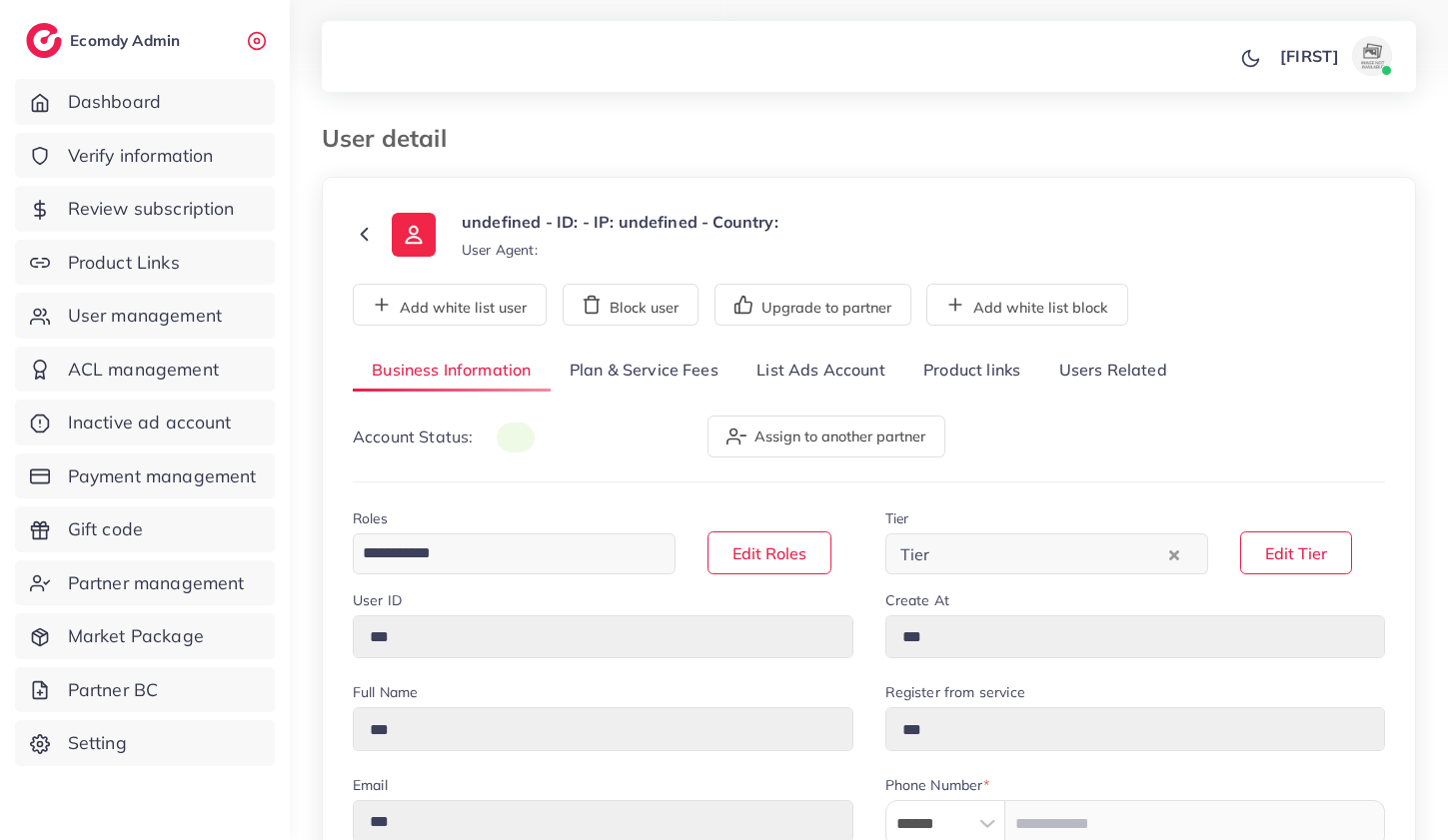scroll, scrollTop: 0, scrollLeft: 0, axis: both 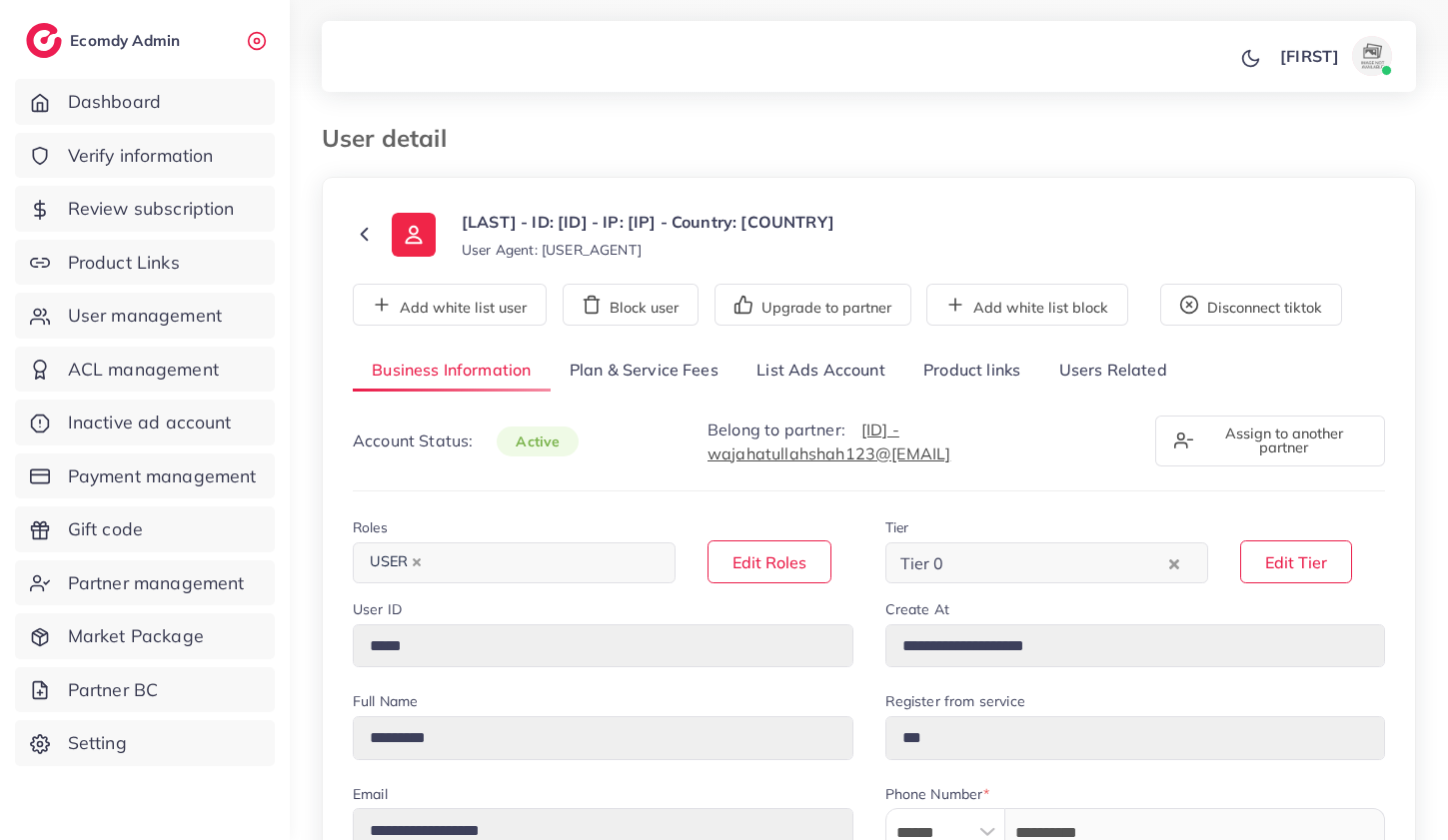 click on "List Ads Account" at bounding box center [820, 371] 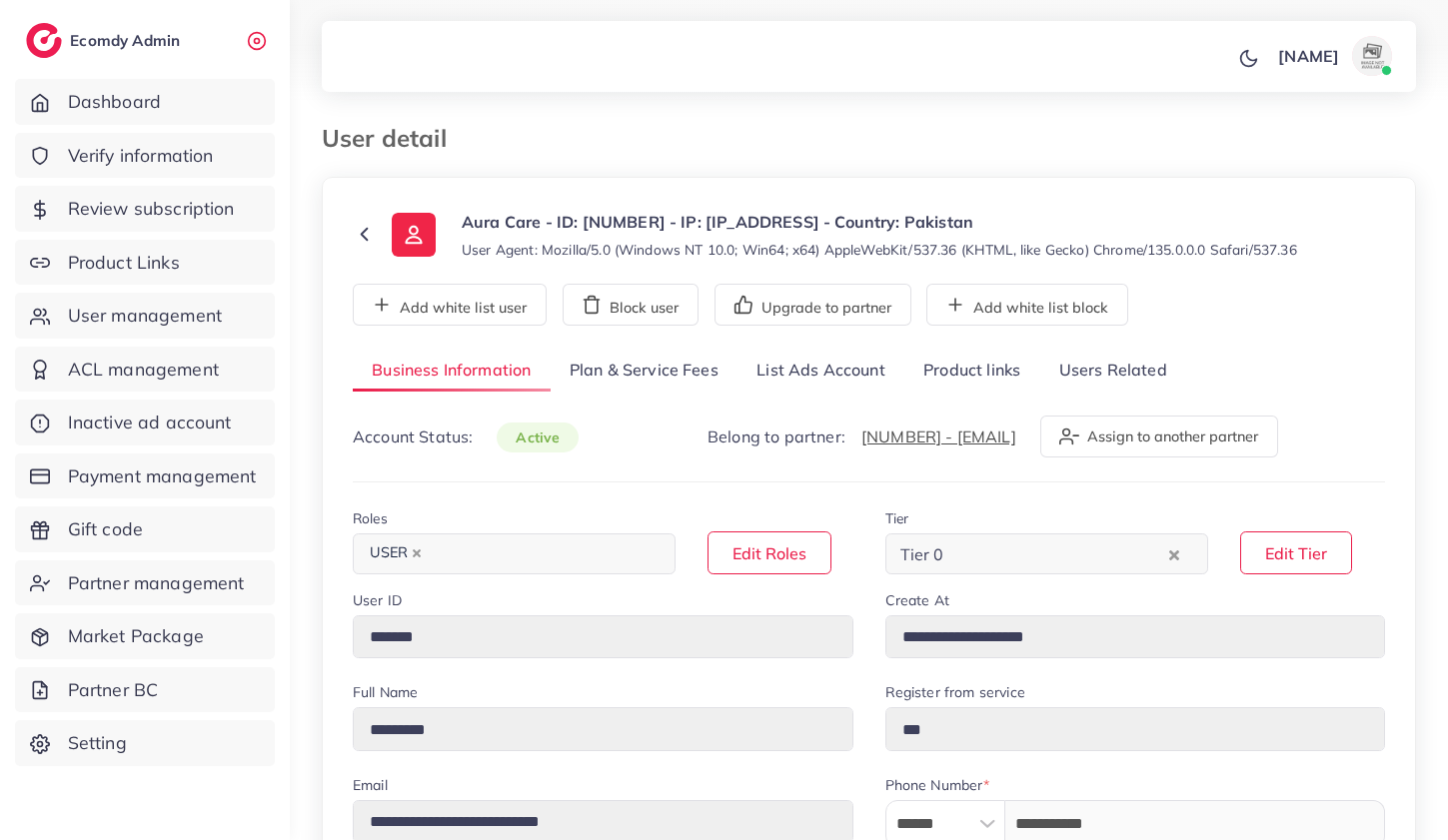 select on "********" 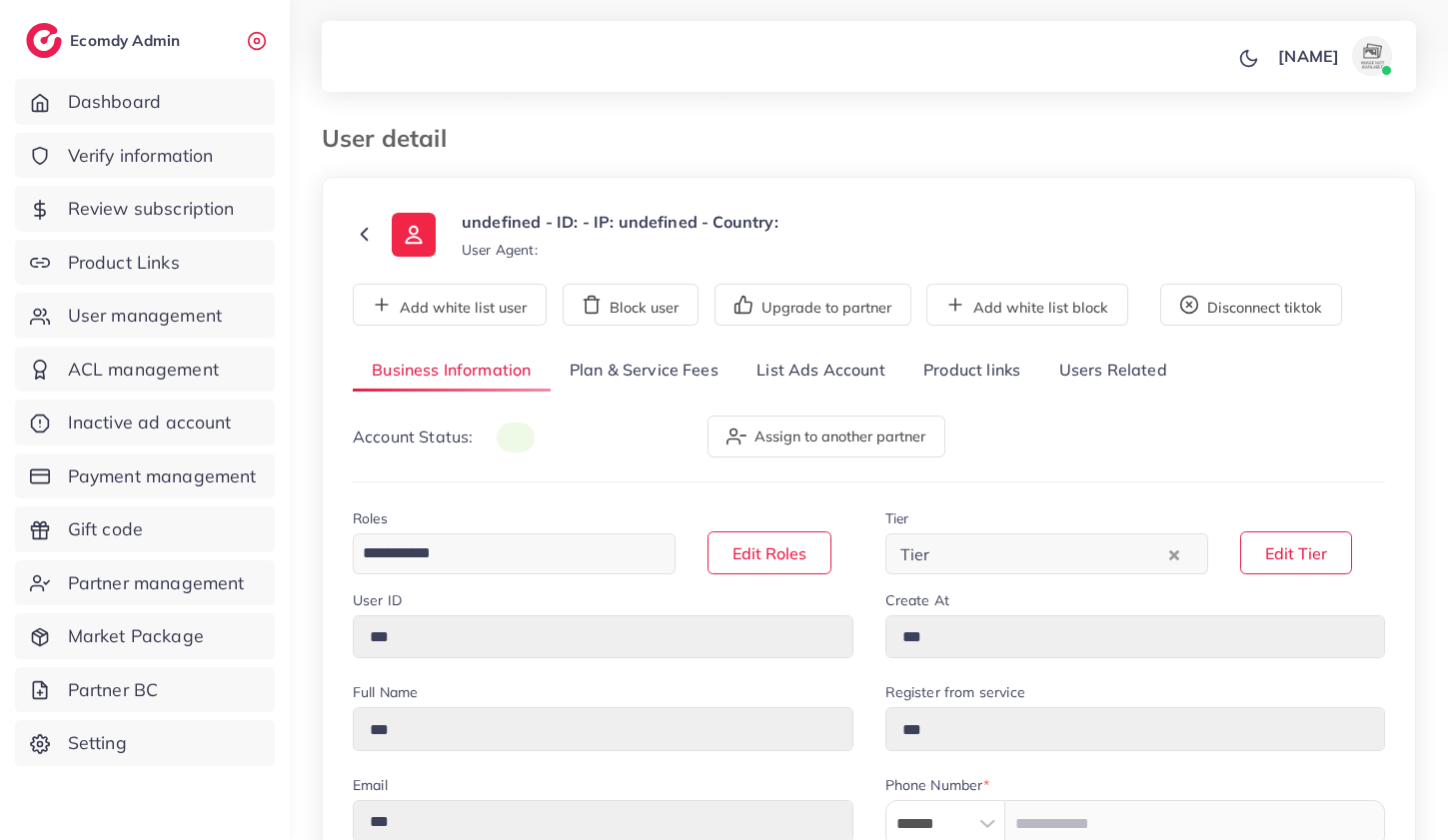 scroll, scrollTop: 0, scrollLeft: 0, axis: both 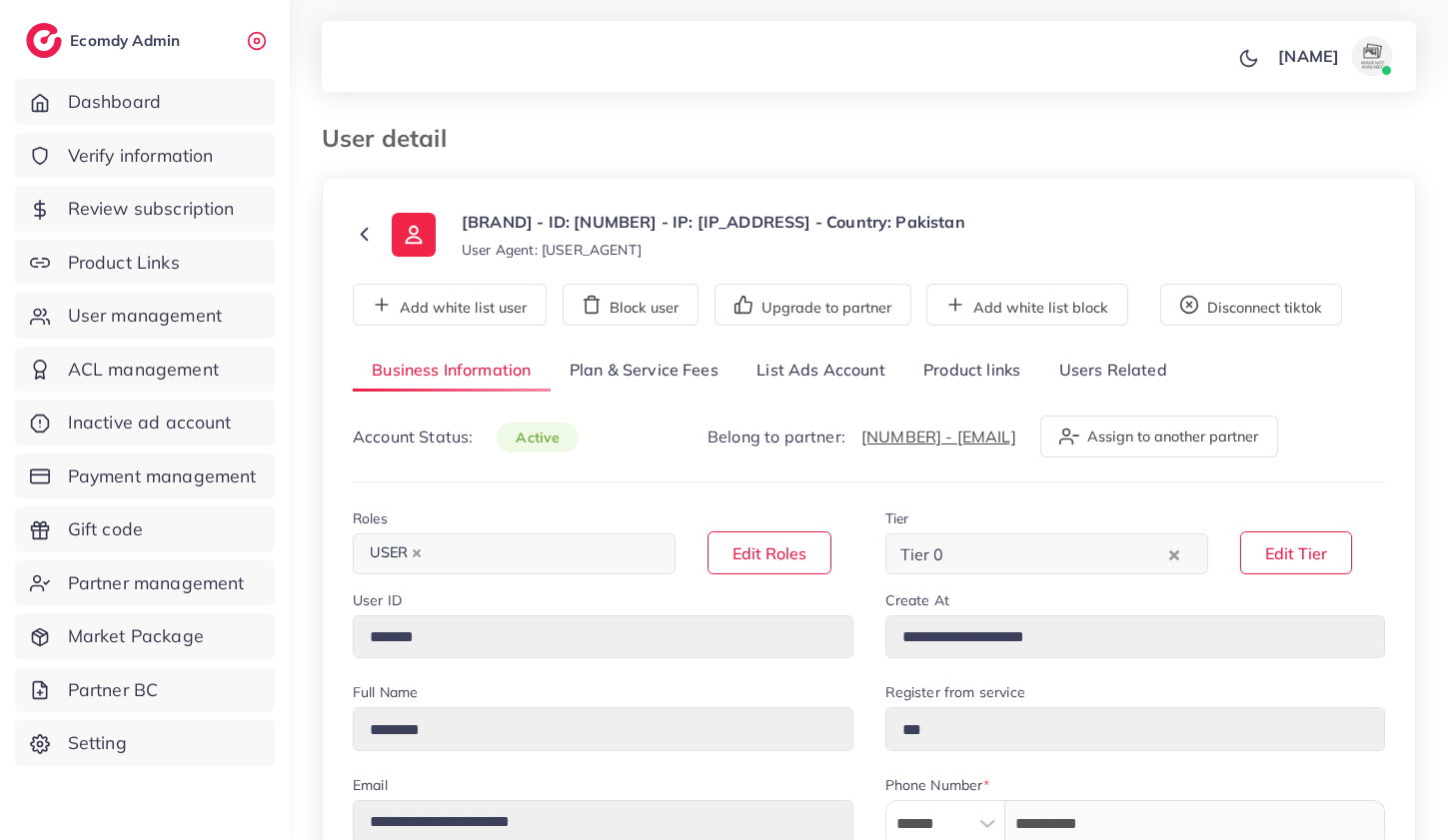click on "**********" at bounding box center (868, 926) 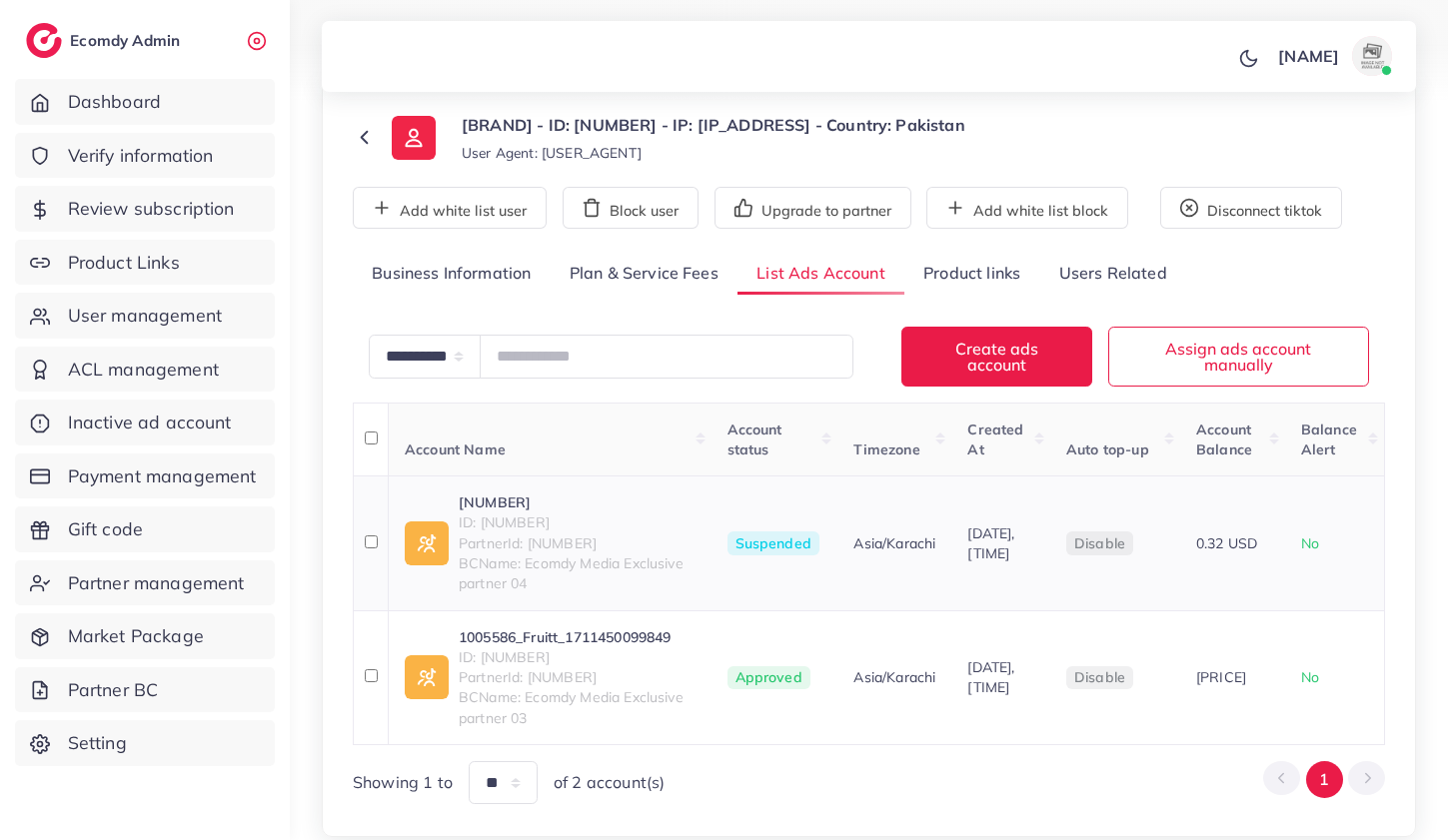 scroll, scrollTop: 141, scrollLeft: 0, axis: vertical 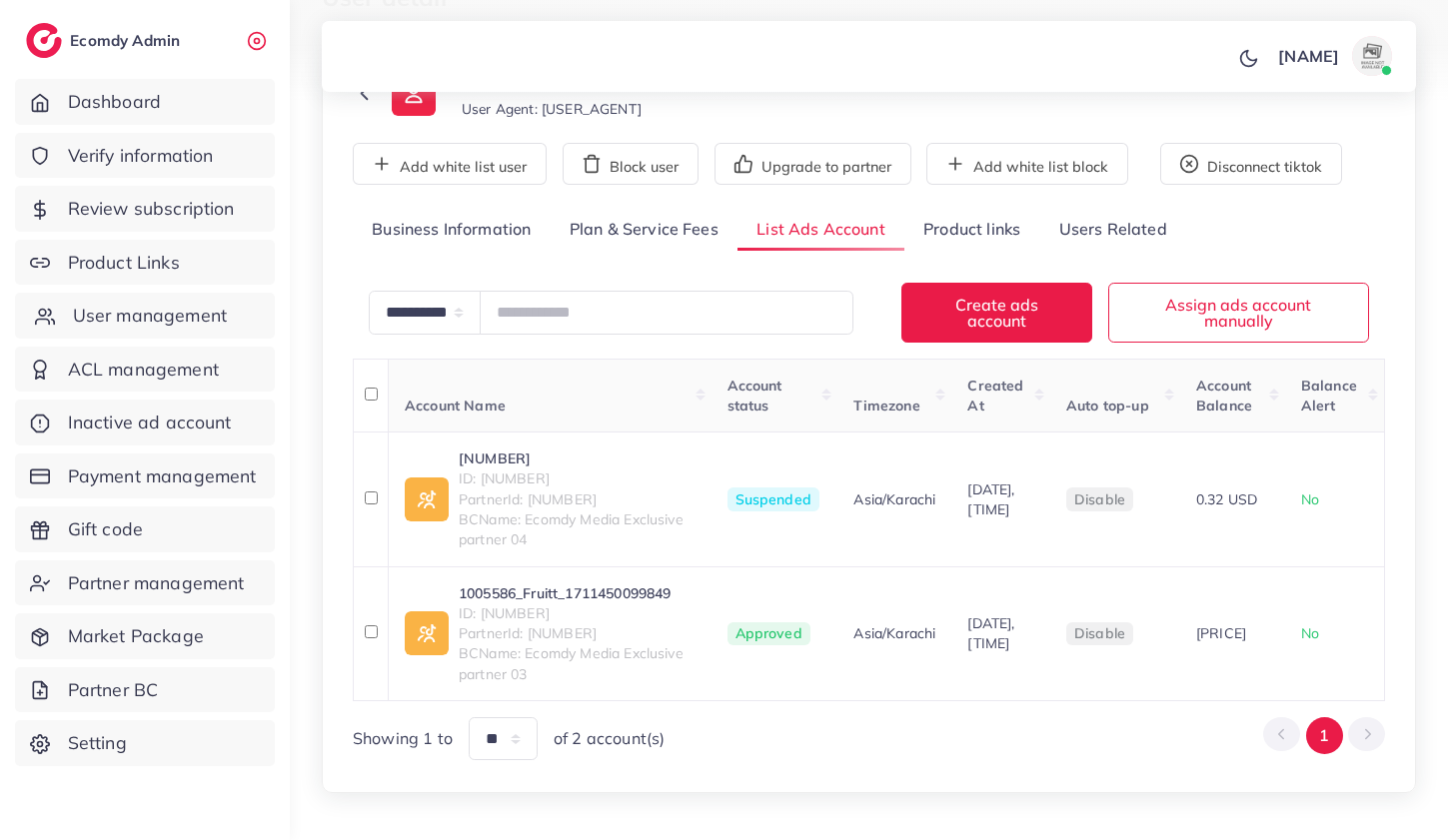 click on "User management" at bounding box center [150, 316] 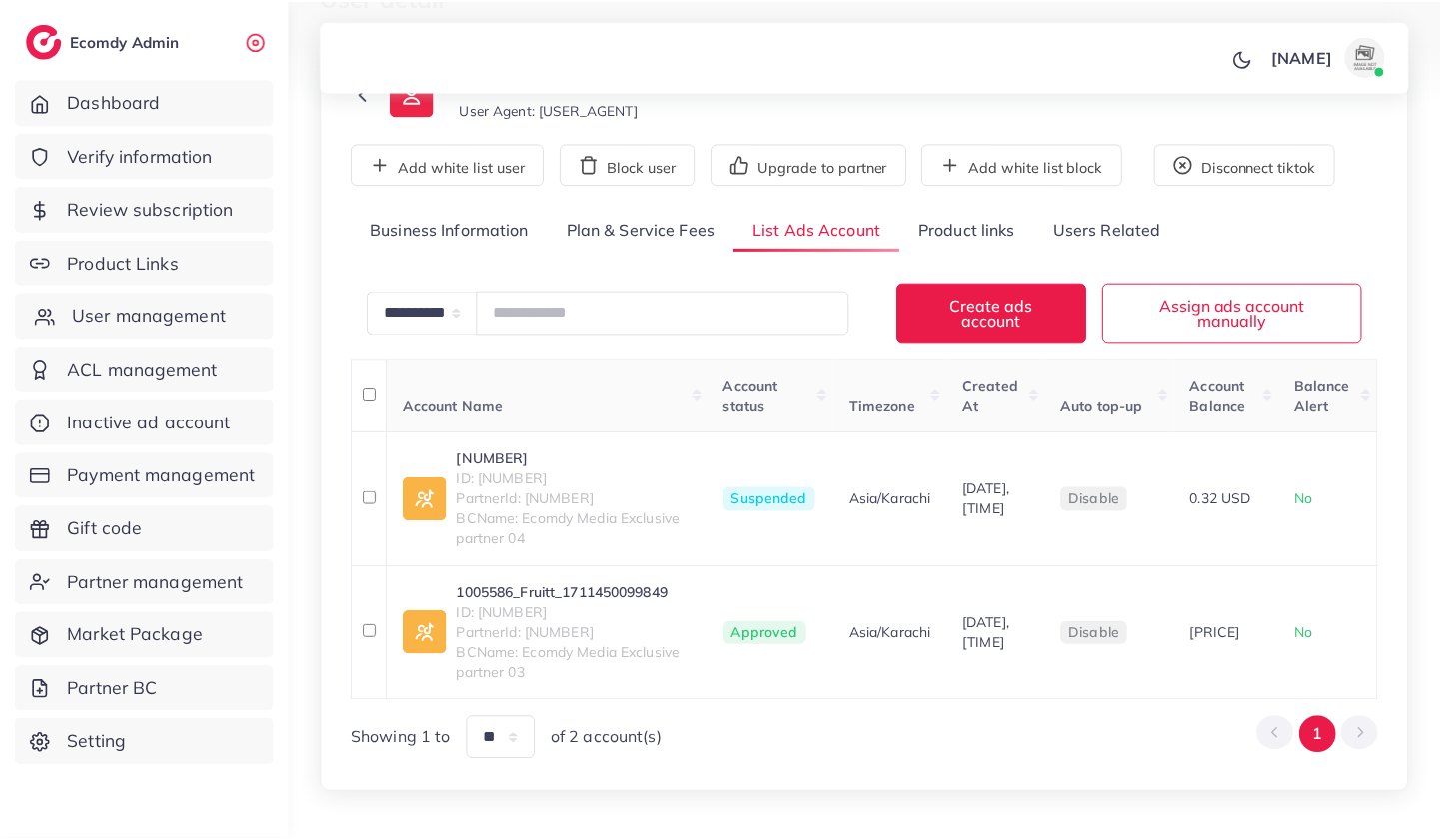 scroll, scrollTop: 0, scrollLeft: 0, axis: both 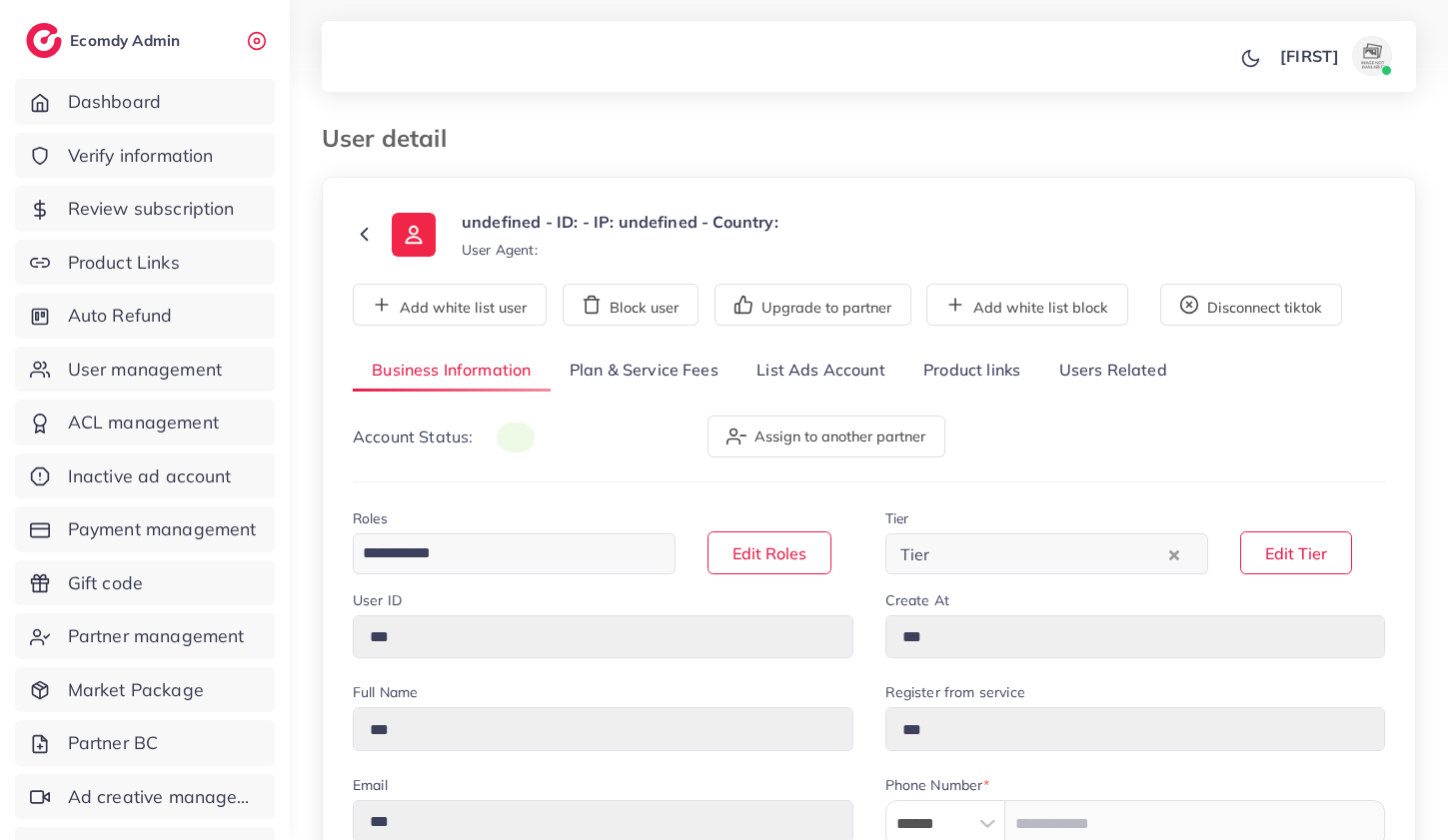 type on "*******" 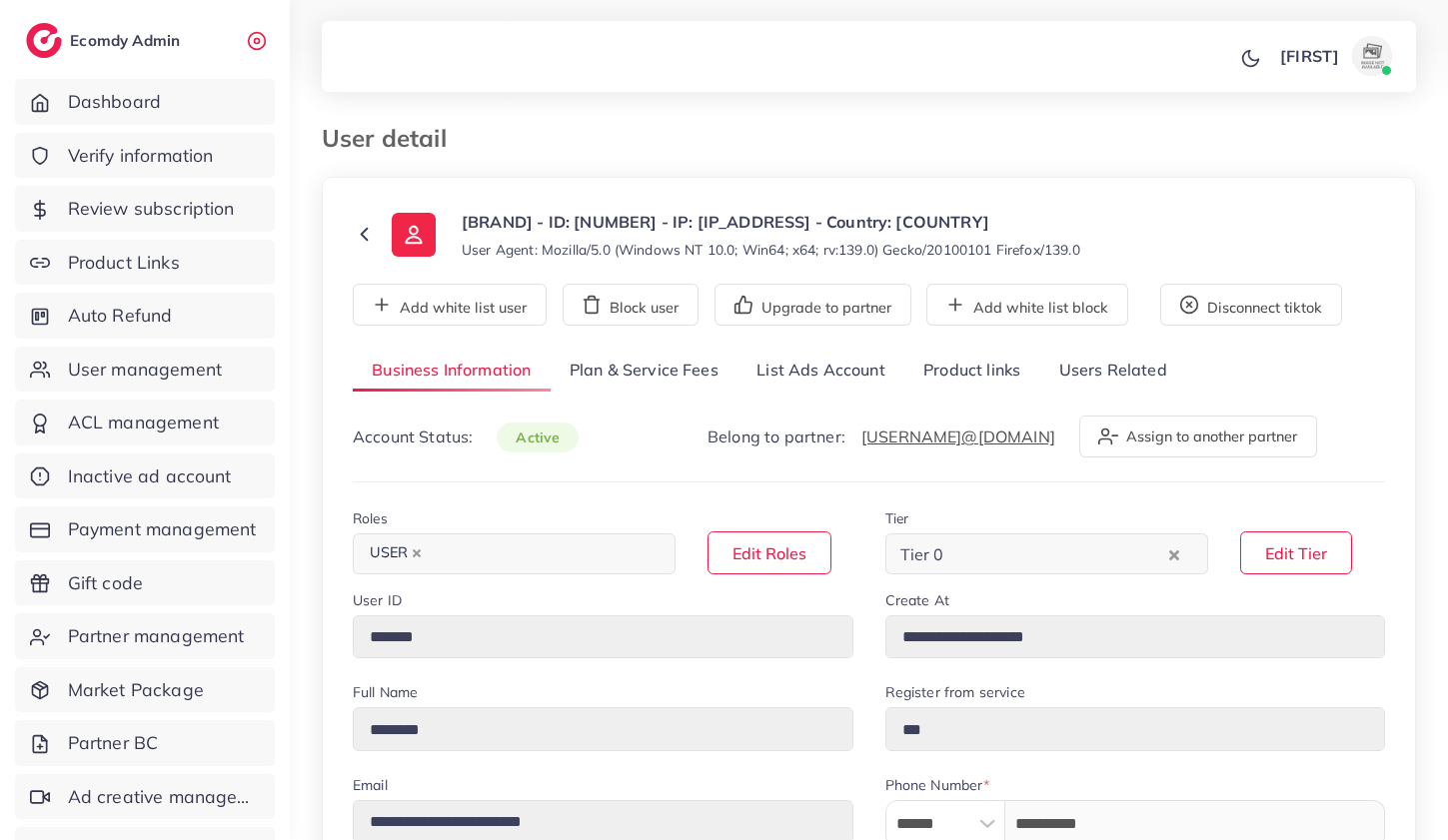 type on "**********" 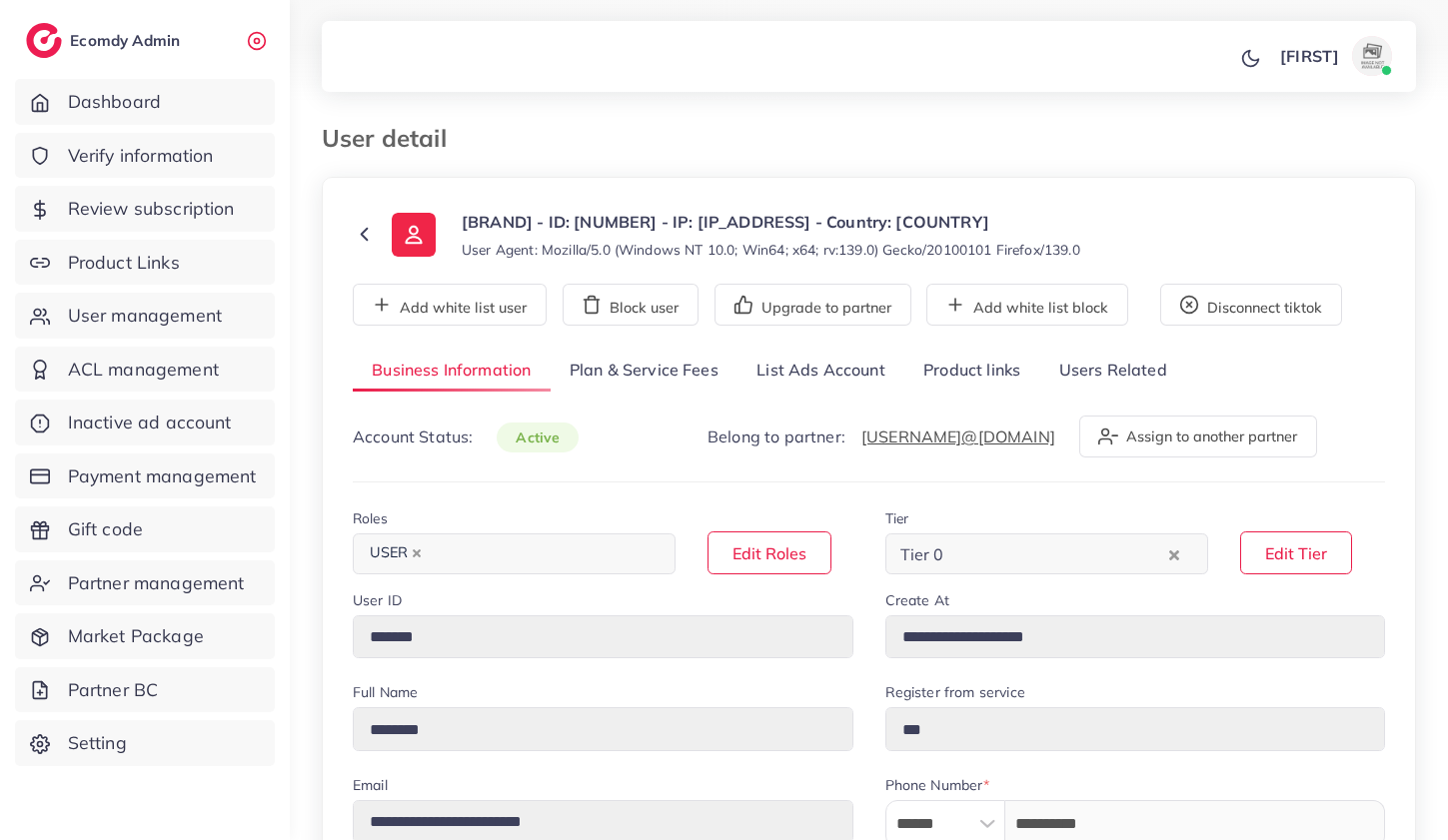 click on "List Ads Account" at bounding box center (820, 371) 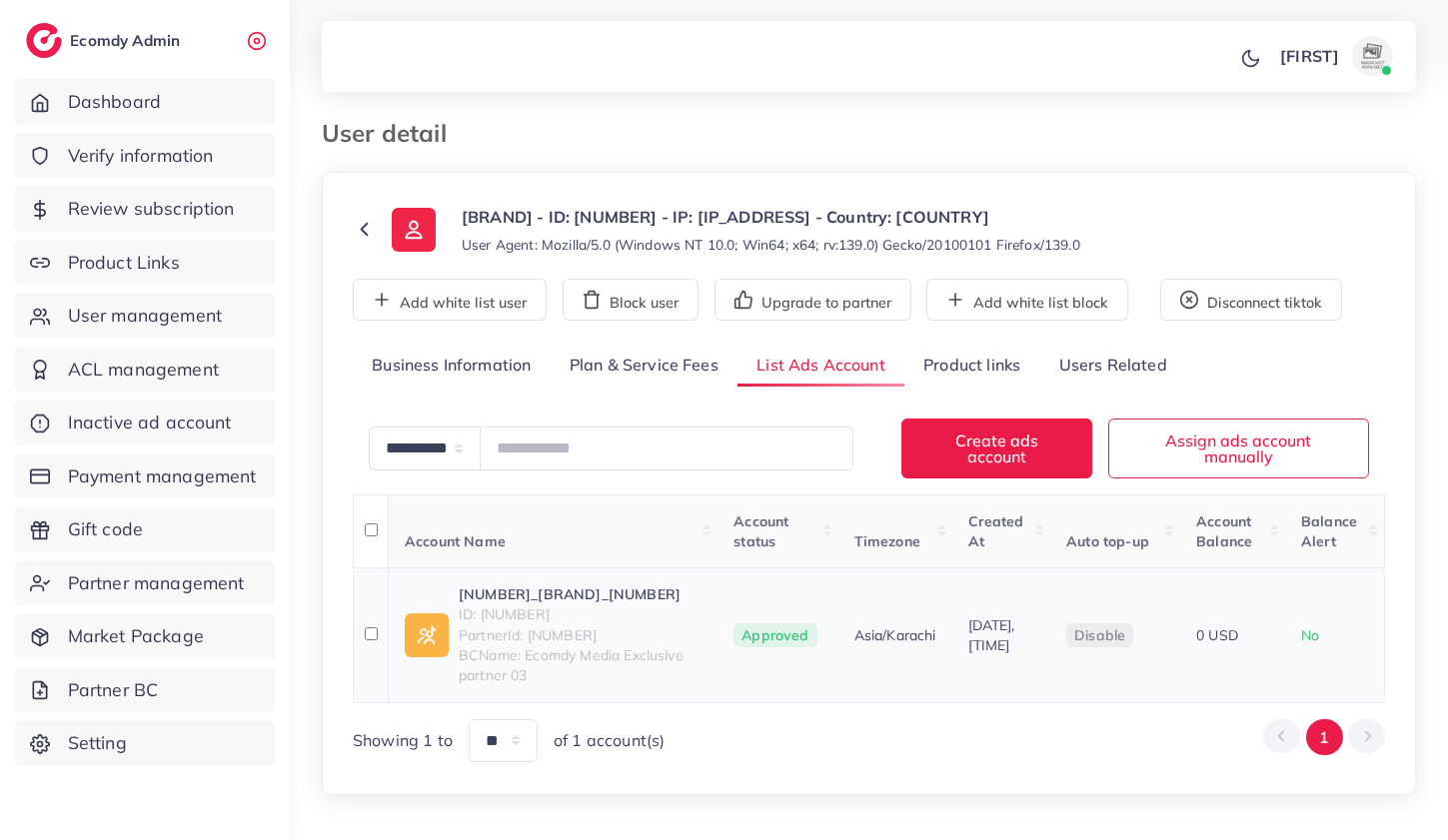 scroll, scrollTop: 54, scrollLeft: 0, axis: vertical 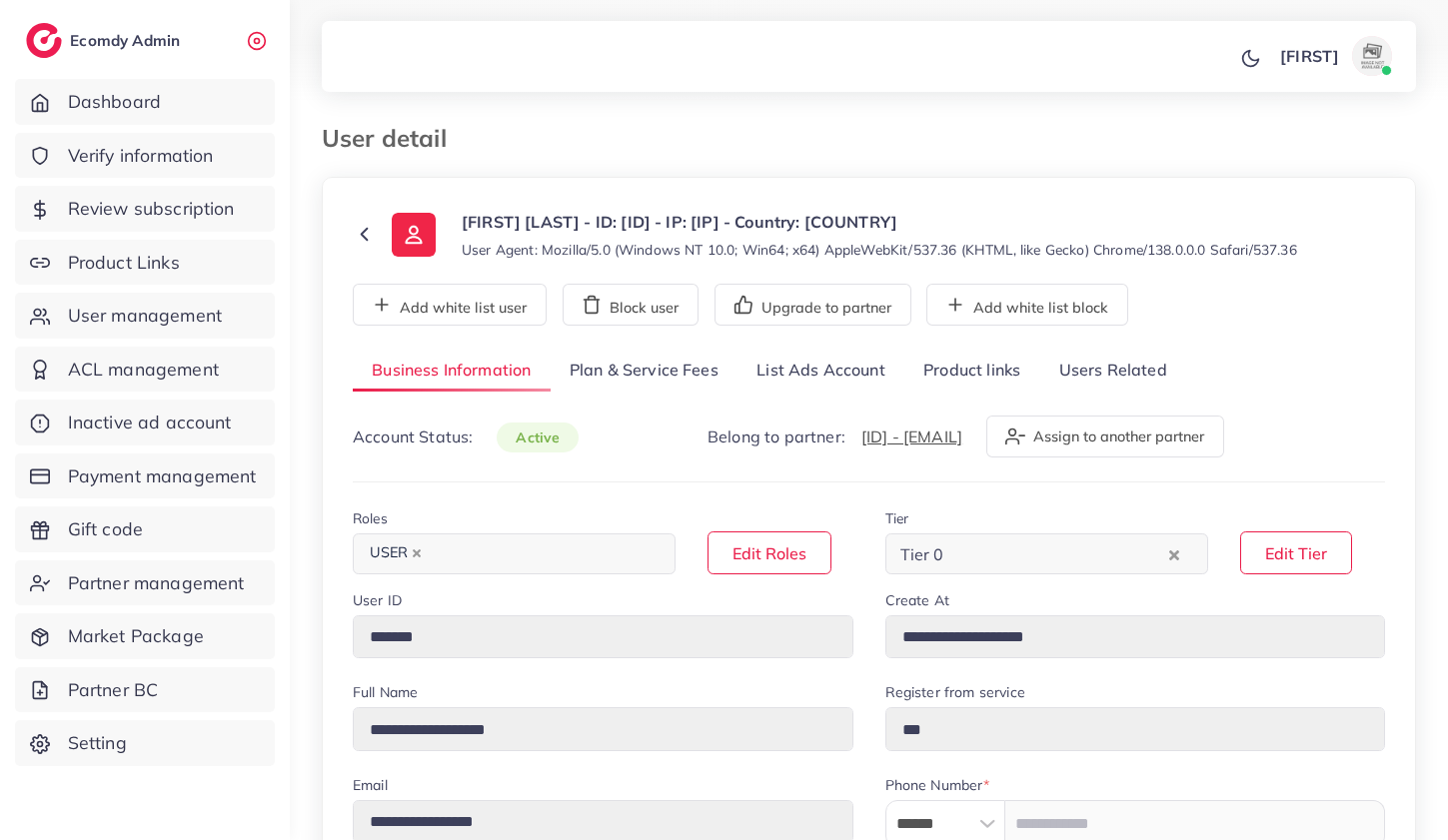 select on "********" 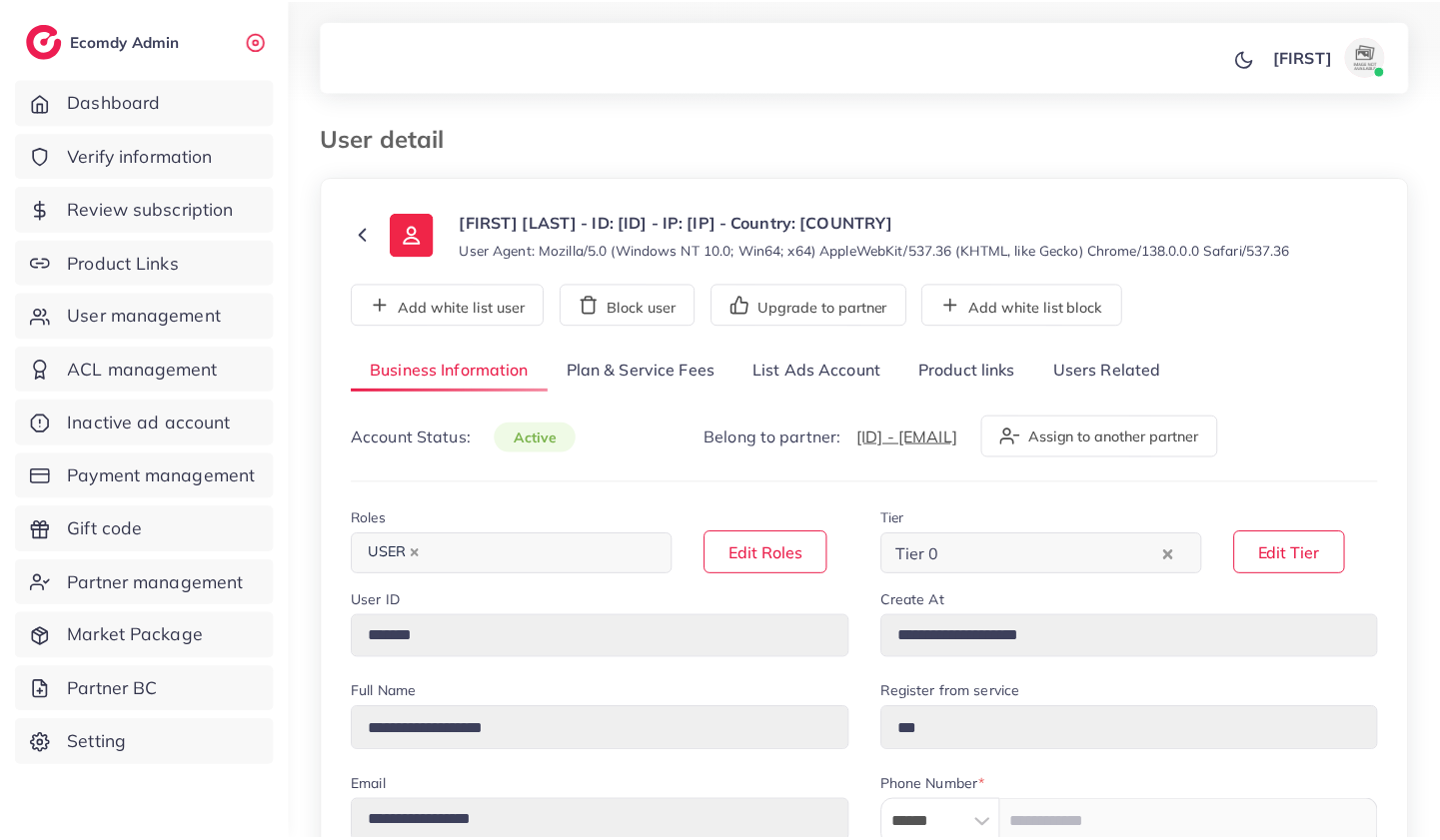 scroll, scrollTop: 0, scrollLeft: 0, axis: both 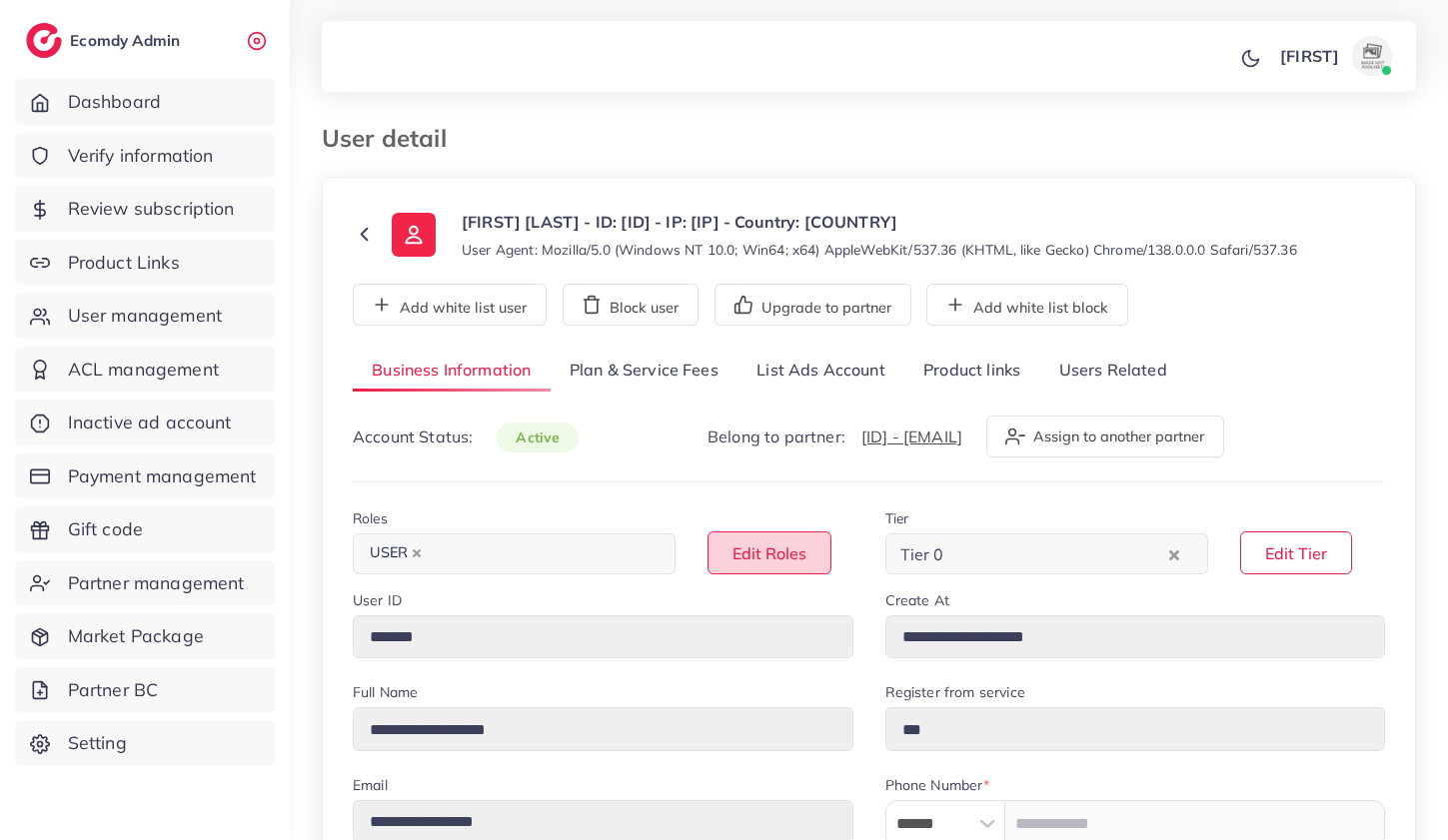 click on "Edit Roles" at bounding box center [769, 552] 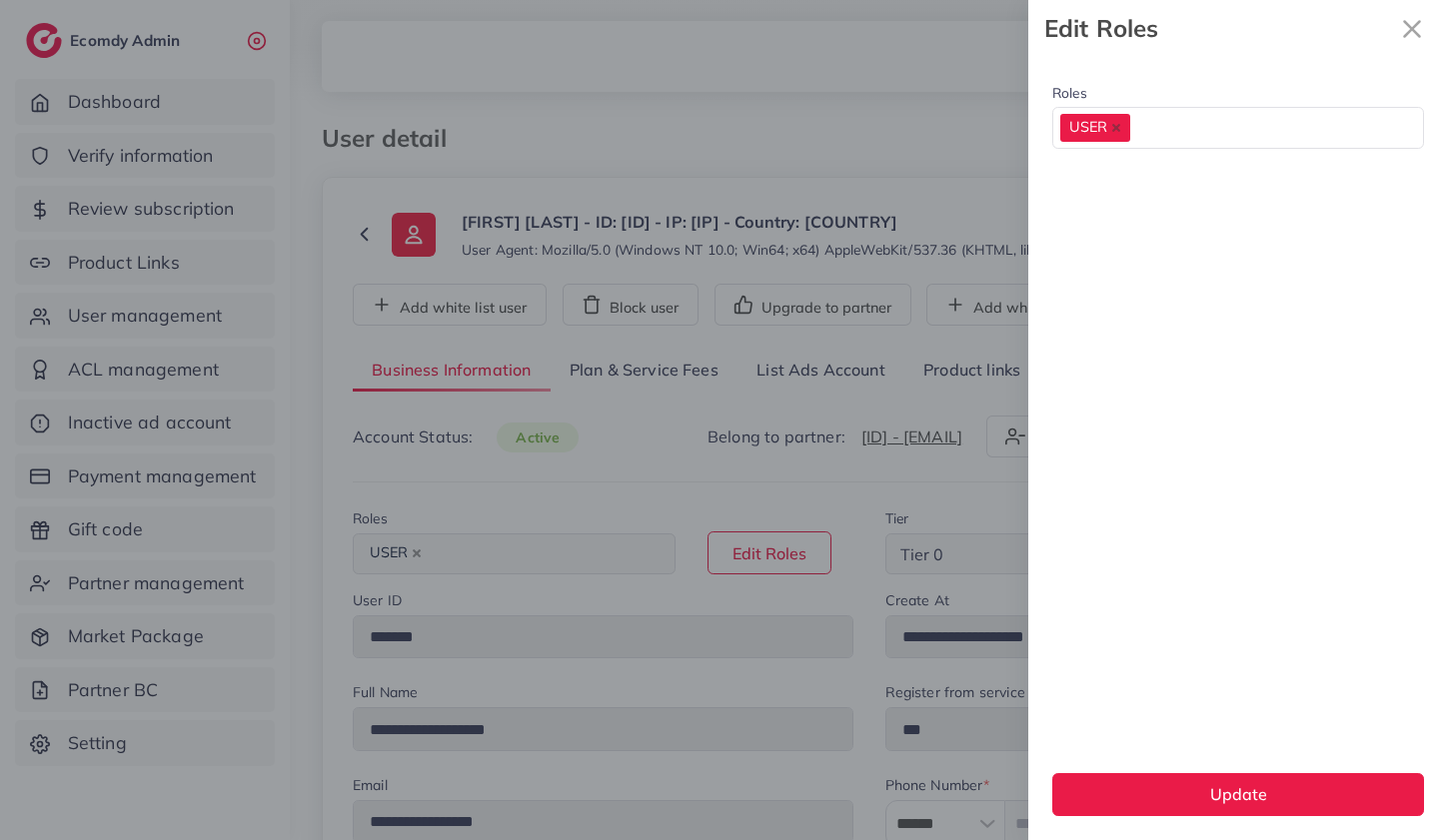 click at bounding box center [1265, 128] 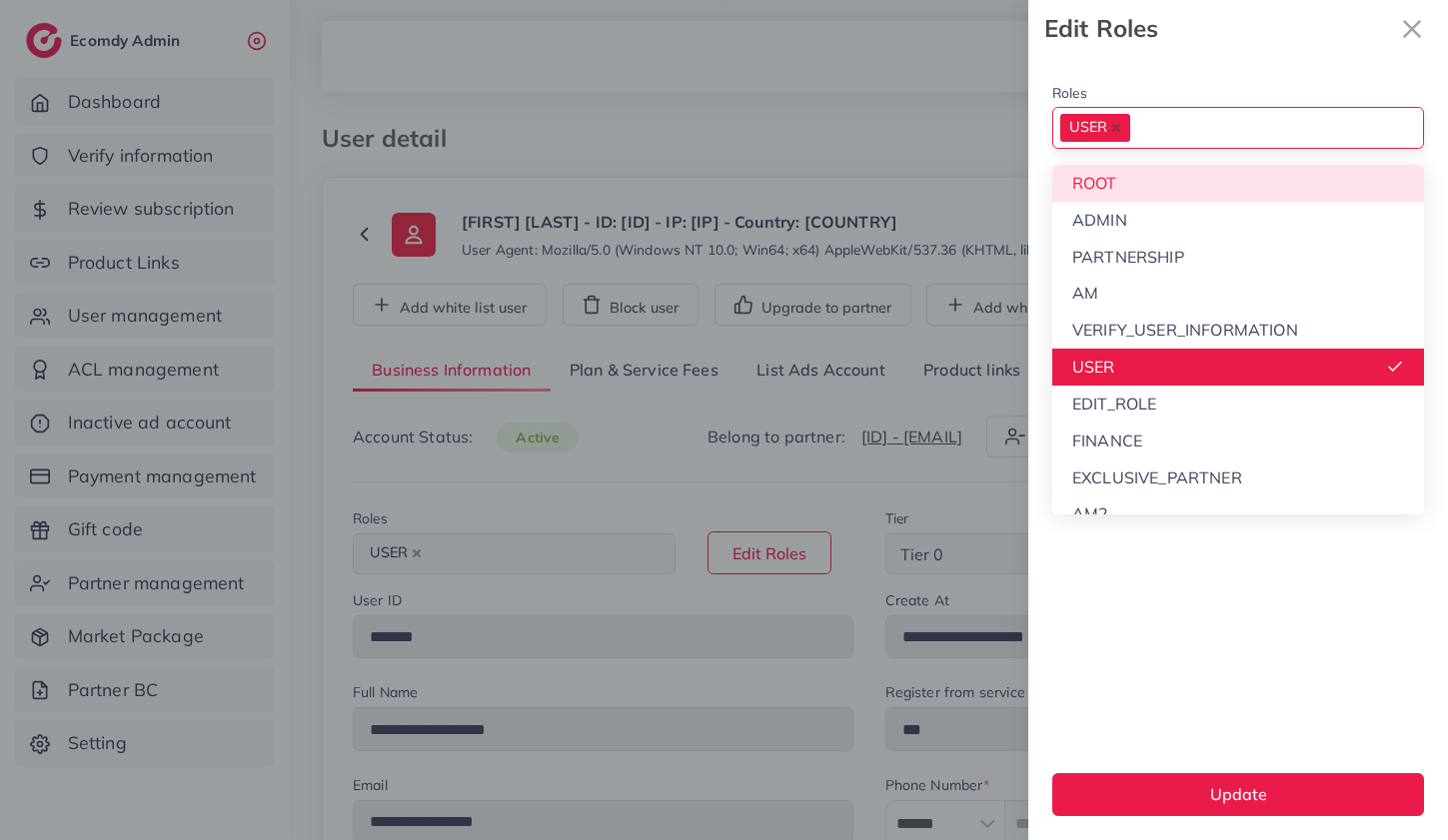 click on "USER" at bounding box center (1095, 128) 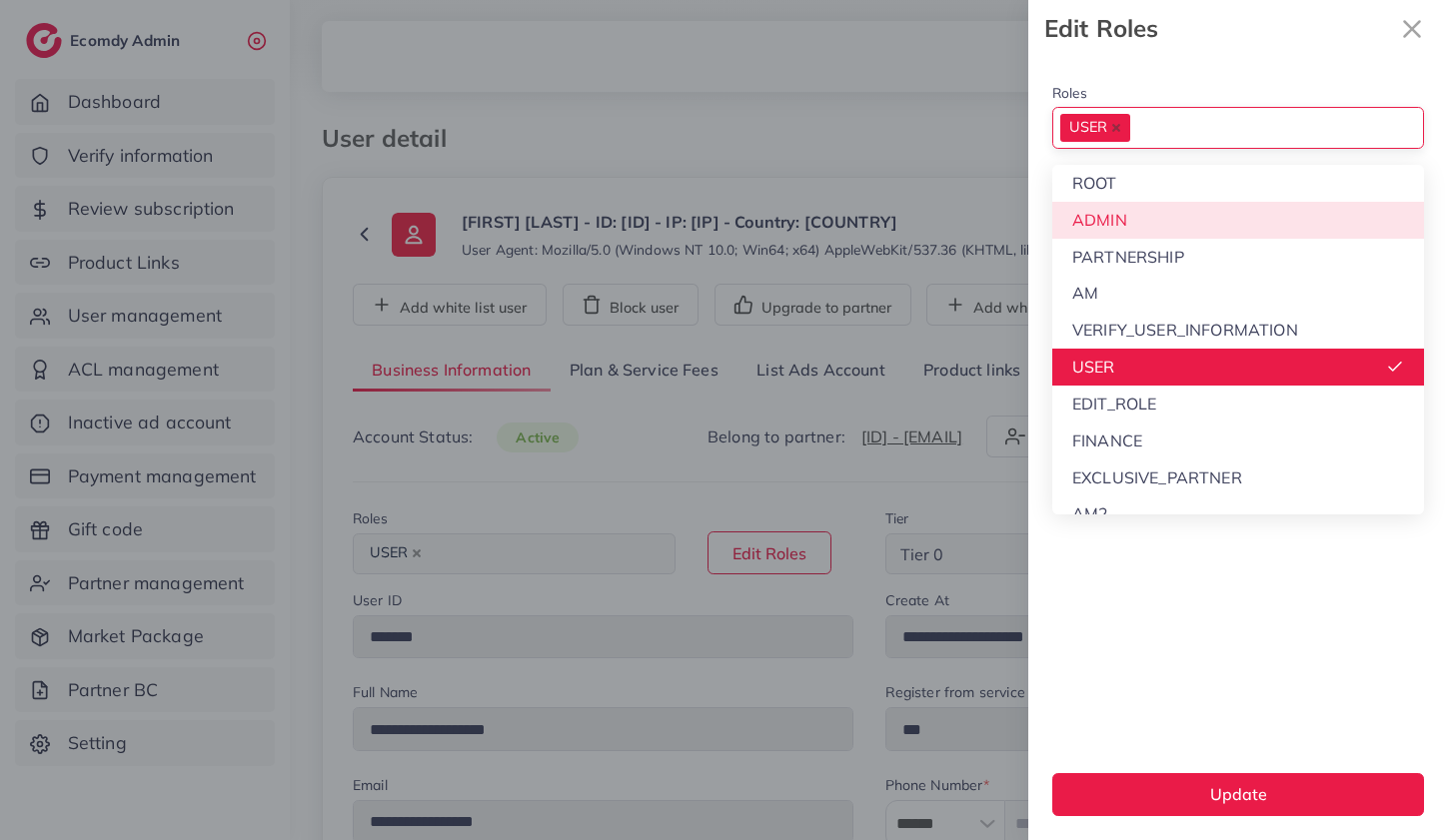 click on "Roles
USER
Loading...
ROOT
ADMIN
PARTNERSHIP
AM
VERIFY_USER_INFORMATION
USER
EDIT_ROLE
FINANCE
EXCLUSIVE_PARTNER
AM2
EXCLUSIVE_AM
EXCLUSIVE_ADMIN
DASHBOARD
Update" at bounding box center [1238, 448] 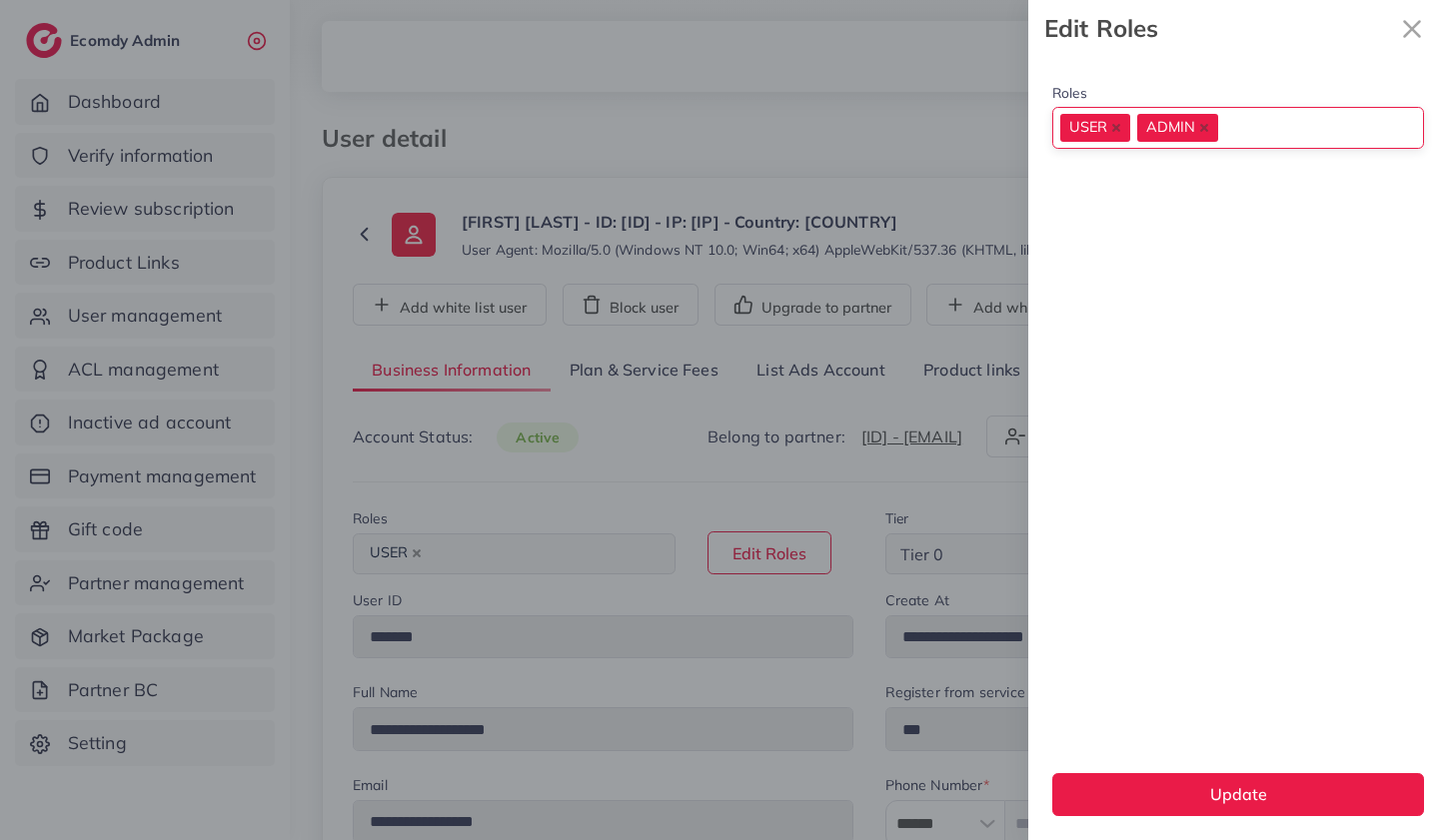 click at bounding box center (1309, 128) 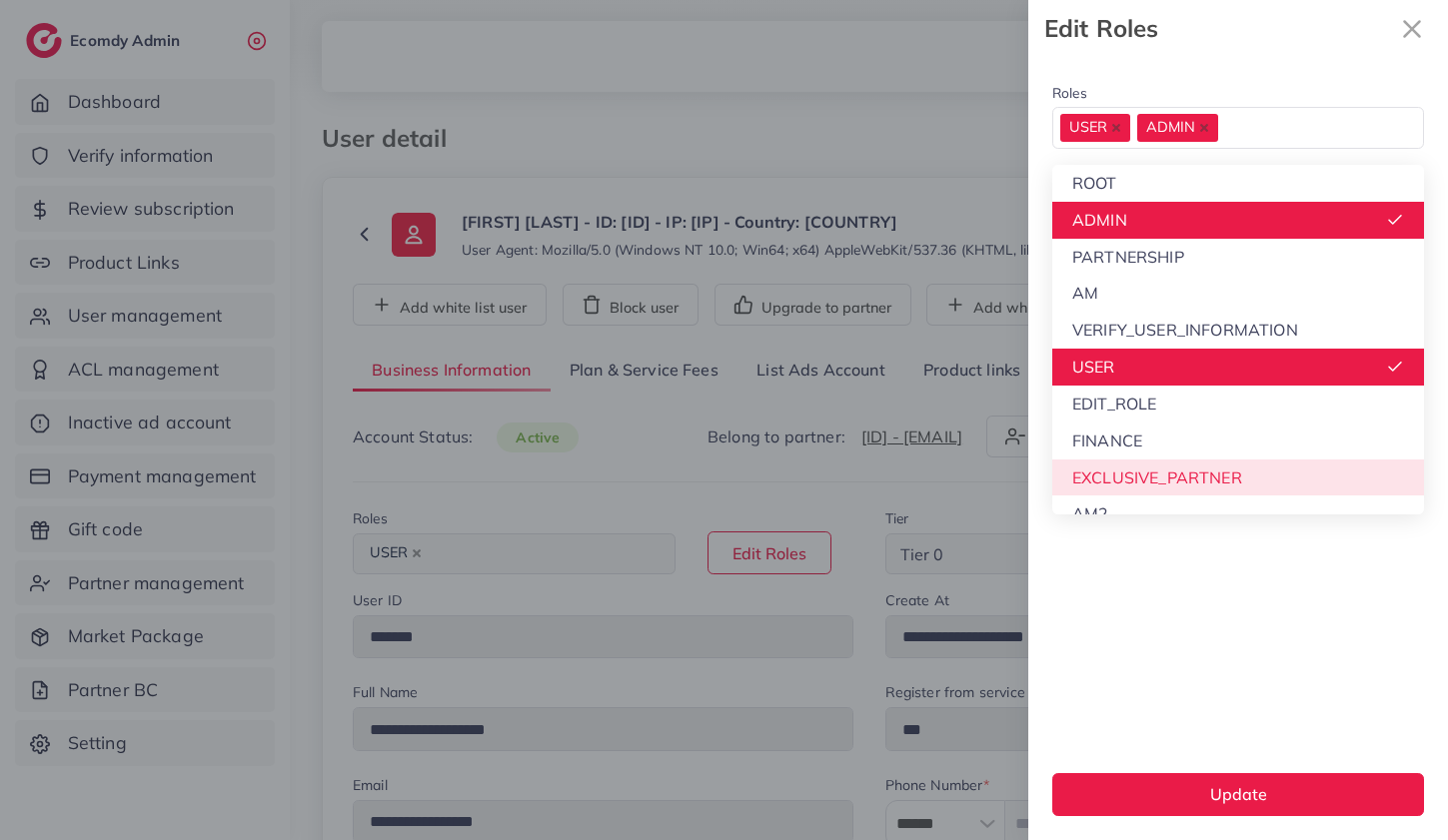 click on "Roles
USER
ADMIN
Loading...
ROOT
ADMIN
PARTNERSHIP
AM
VERIFY_USER_INFORMATION
USER
EDIT_ROLE
FINANCE
EXCLUSIVE_PARTNER
AM2
EXCLUSIVE_AM
EXCLUSIVE_ADMIN
DASHBOARD
Update" at bounding box center (1238, 448) 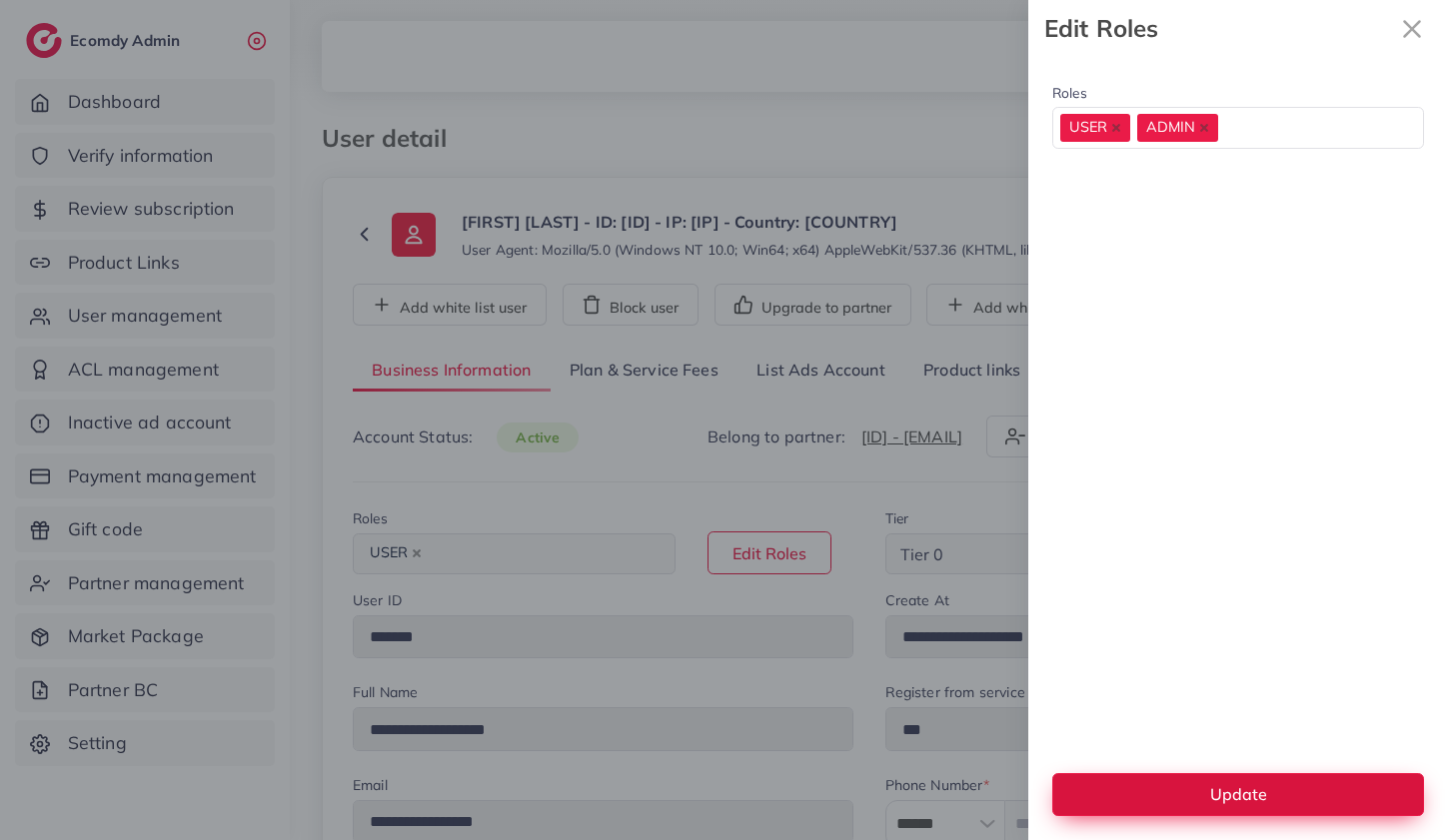 click on "Update" at bounding box center [1238, 794] 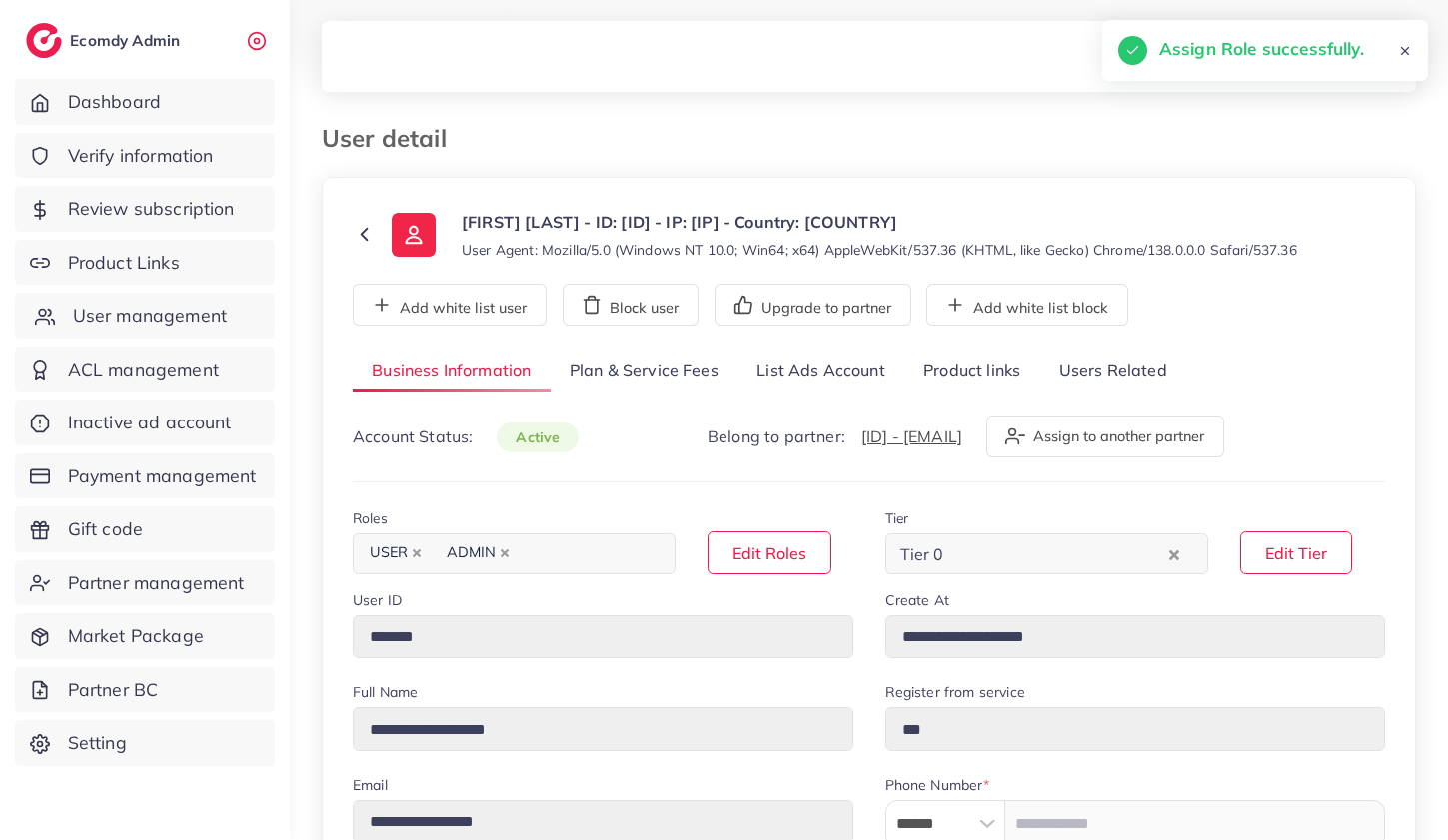 click on "User management" at bounding box center (150, 316) 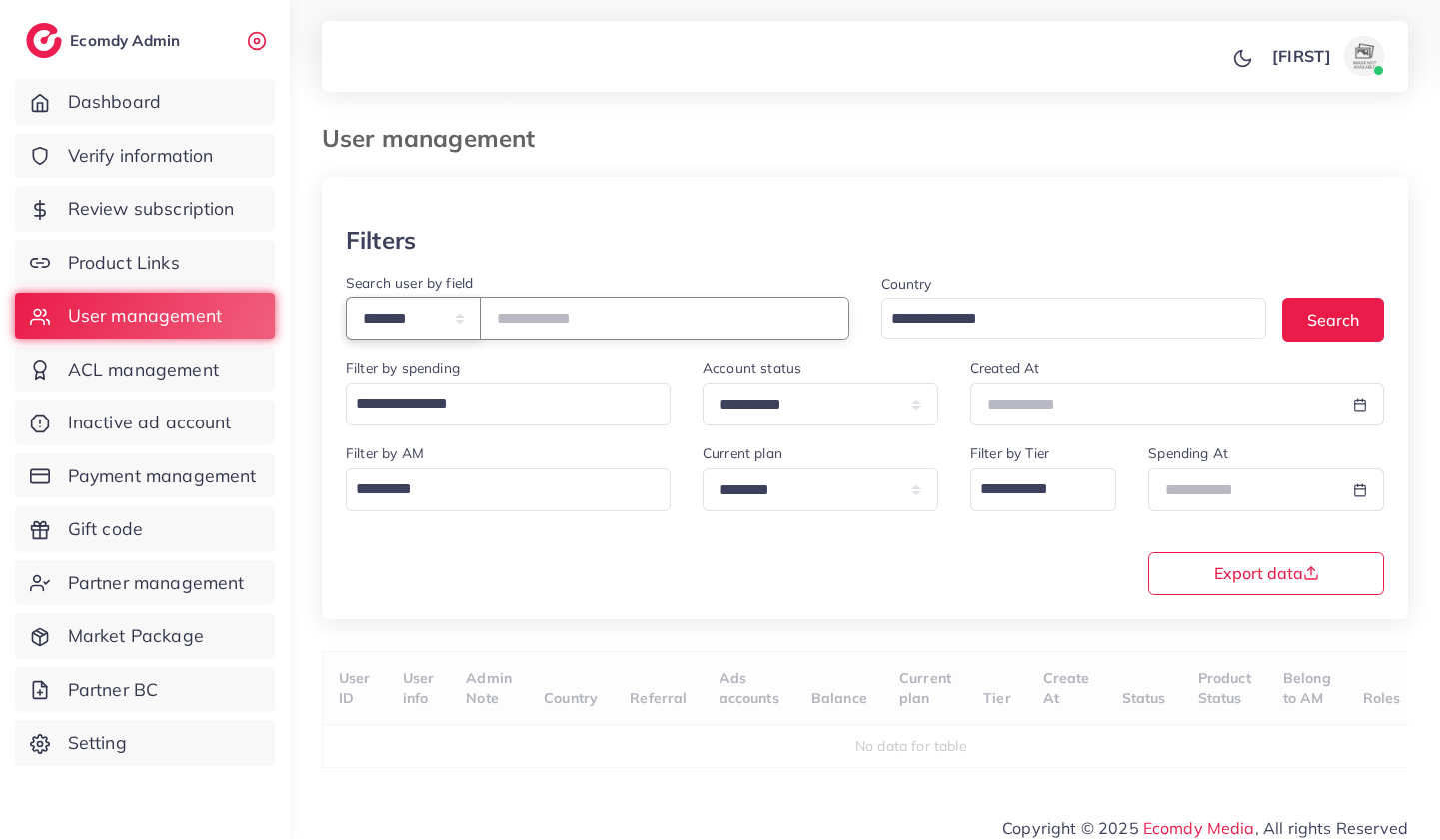 click on "**********" at bounding box center (413, 318) 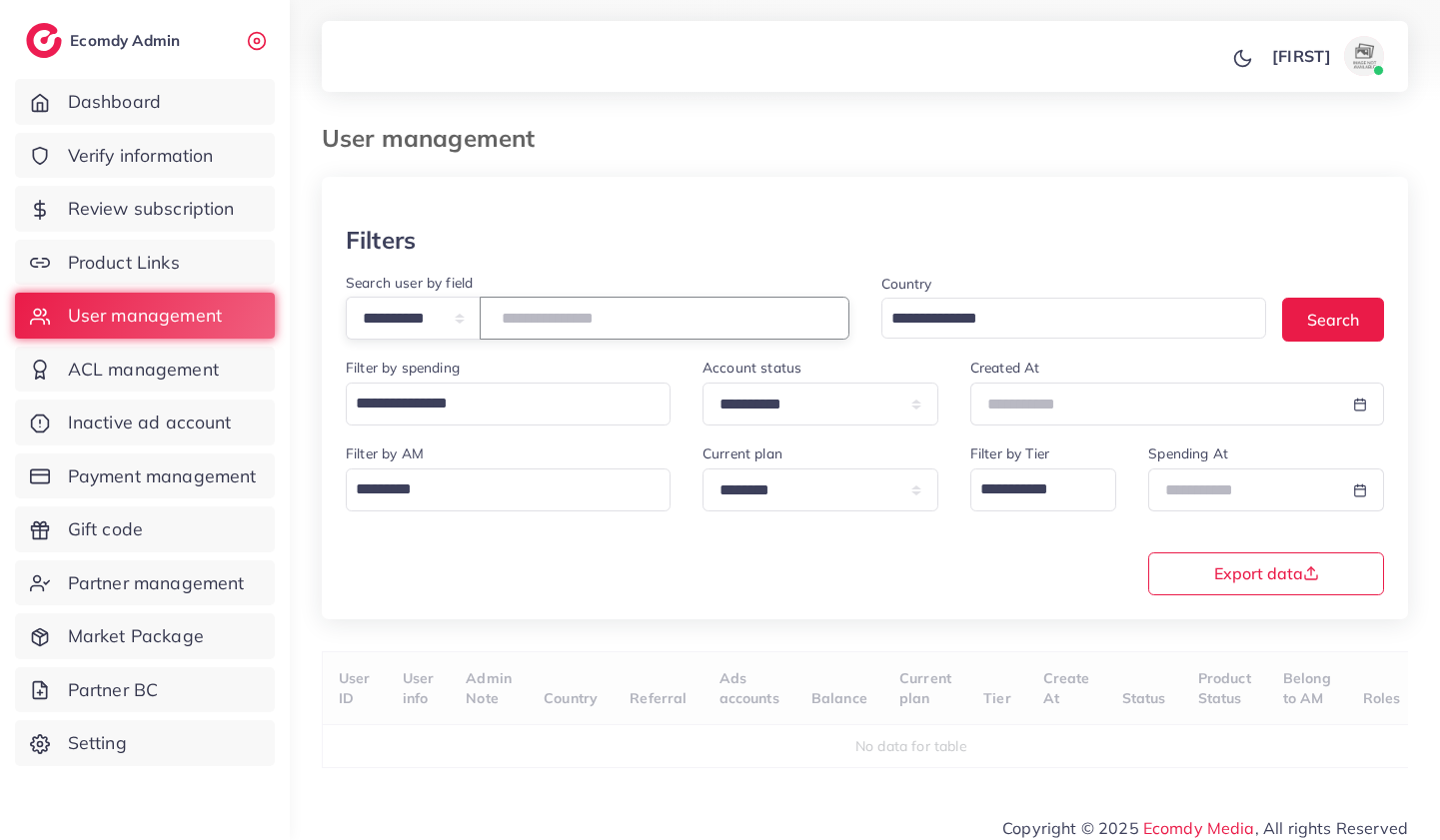 click at bounding box center [665, 318] 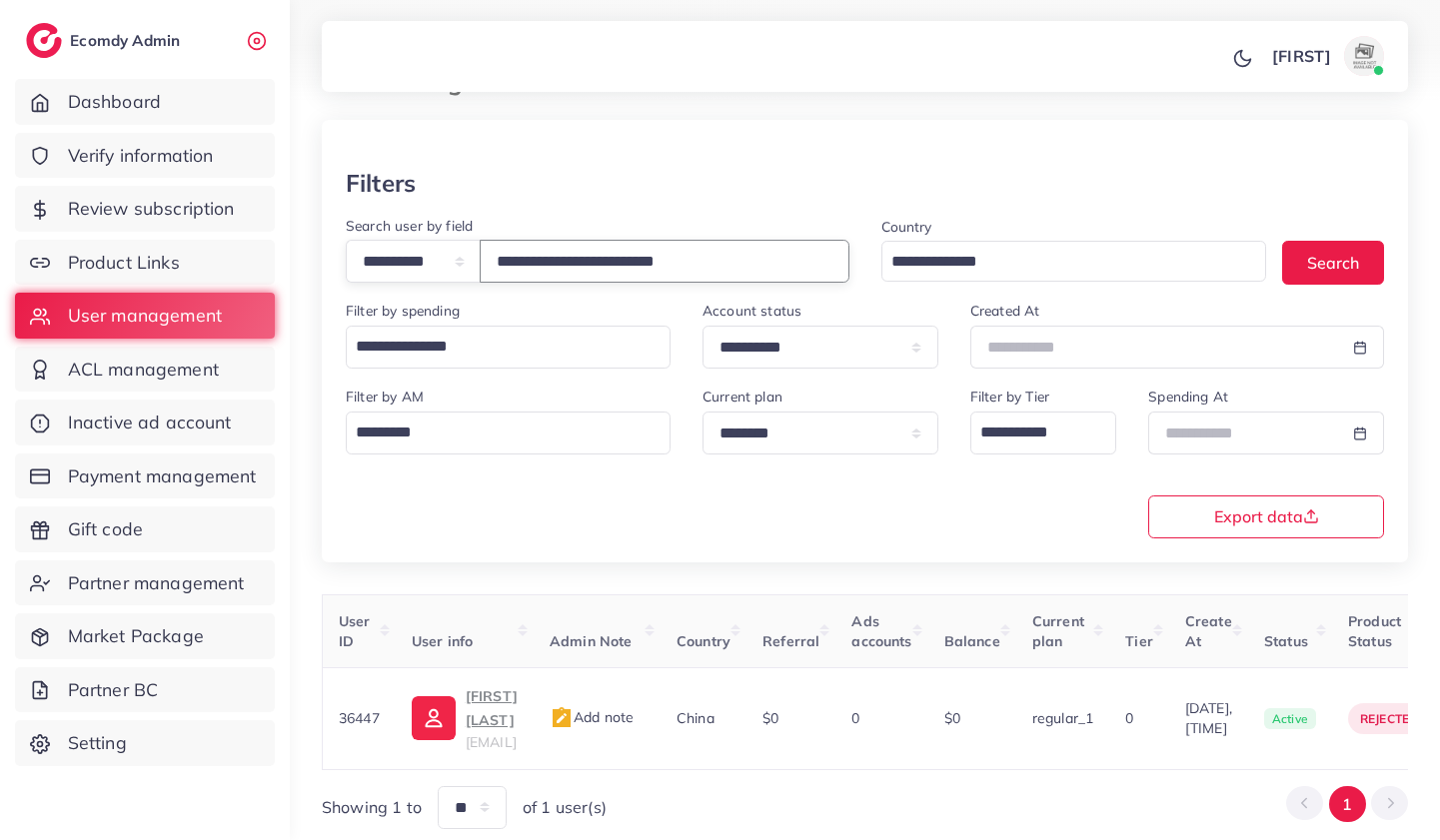 scroll, scrollTop: 95, scrollLeft: 0, axis: vertical 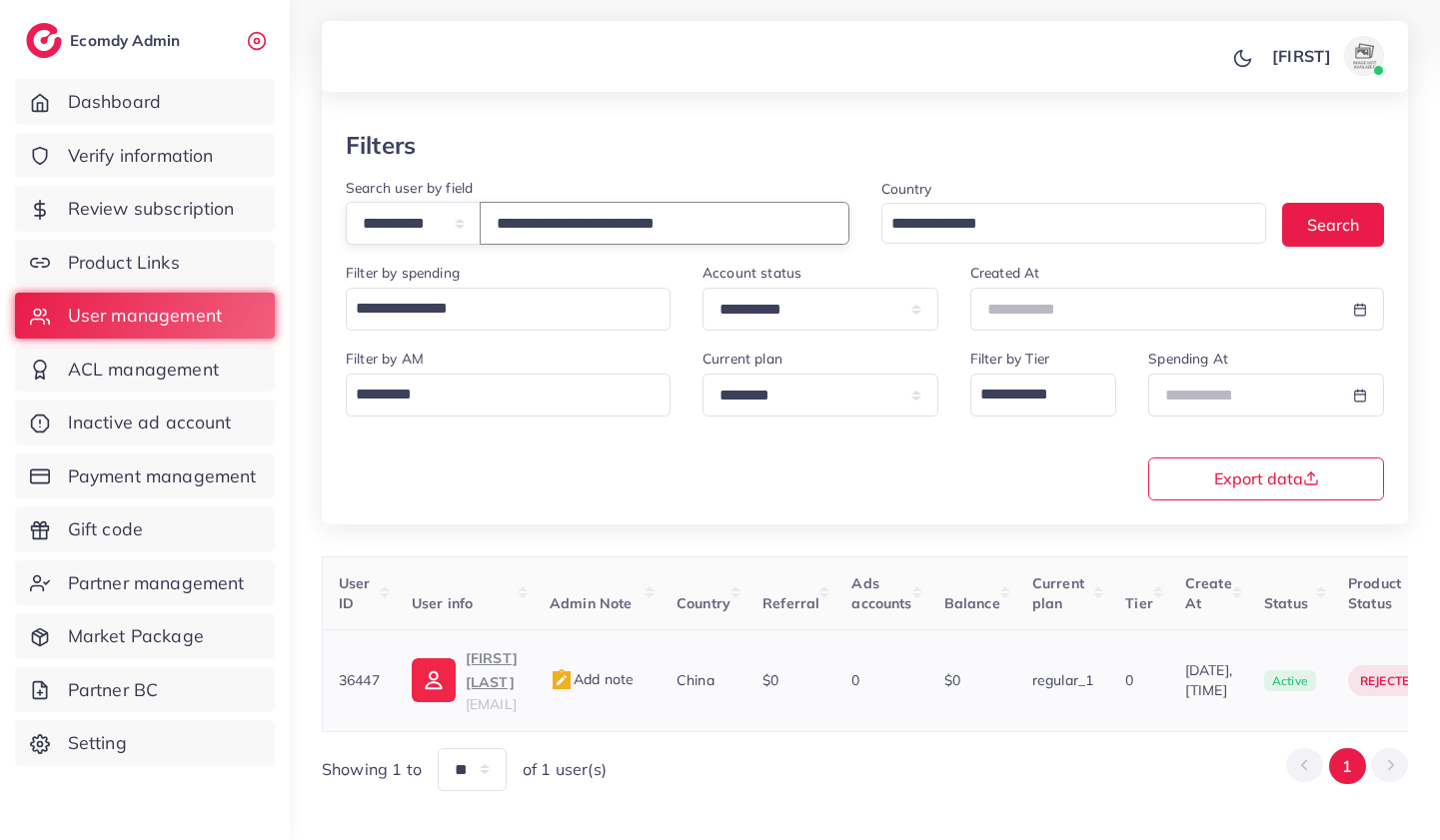 type on "**********" 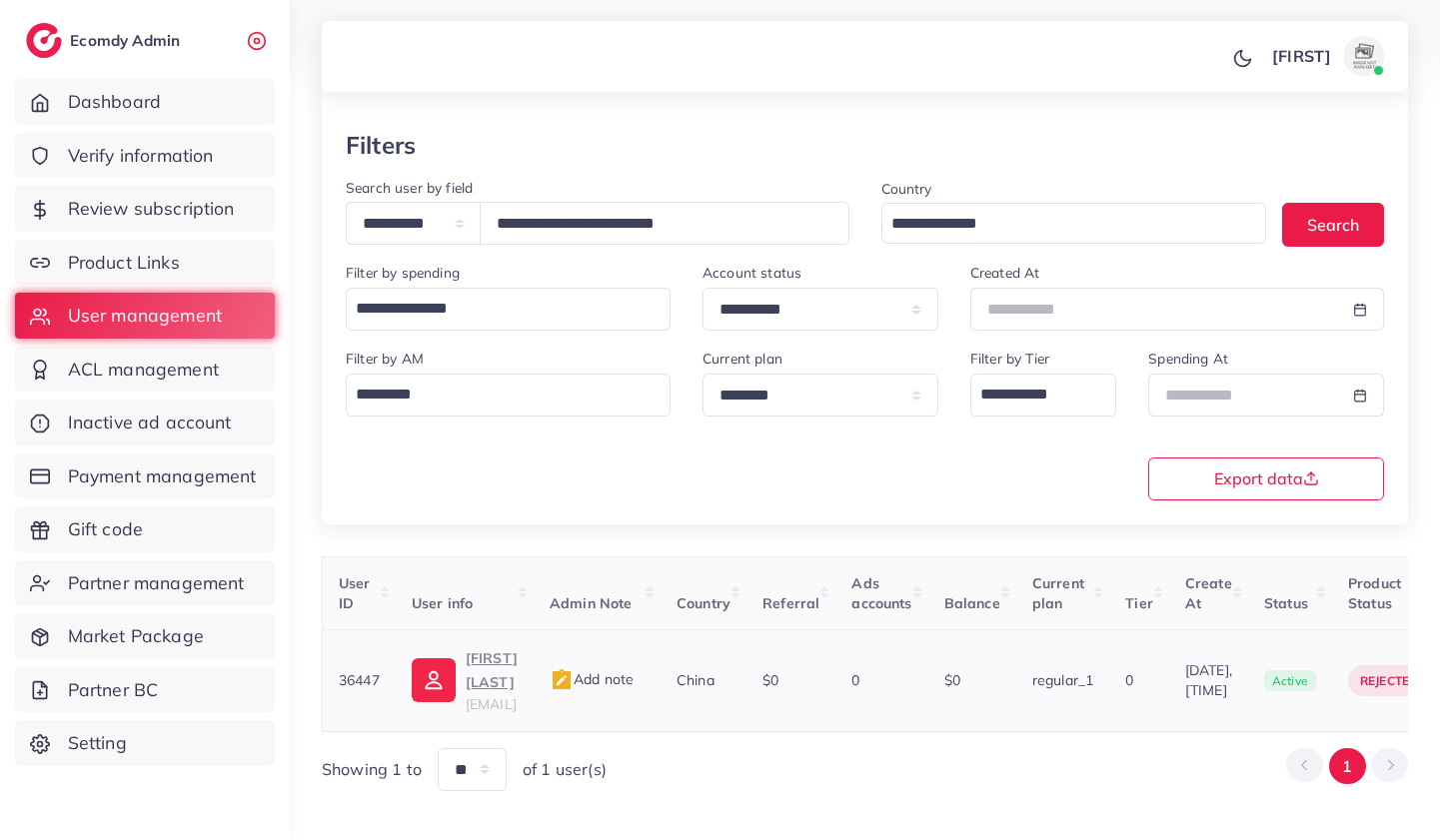 click on "natashashahid163@gmail.com" at bounding box center (491, 704) 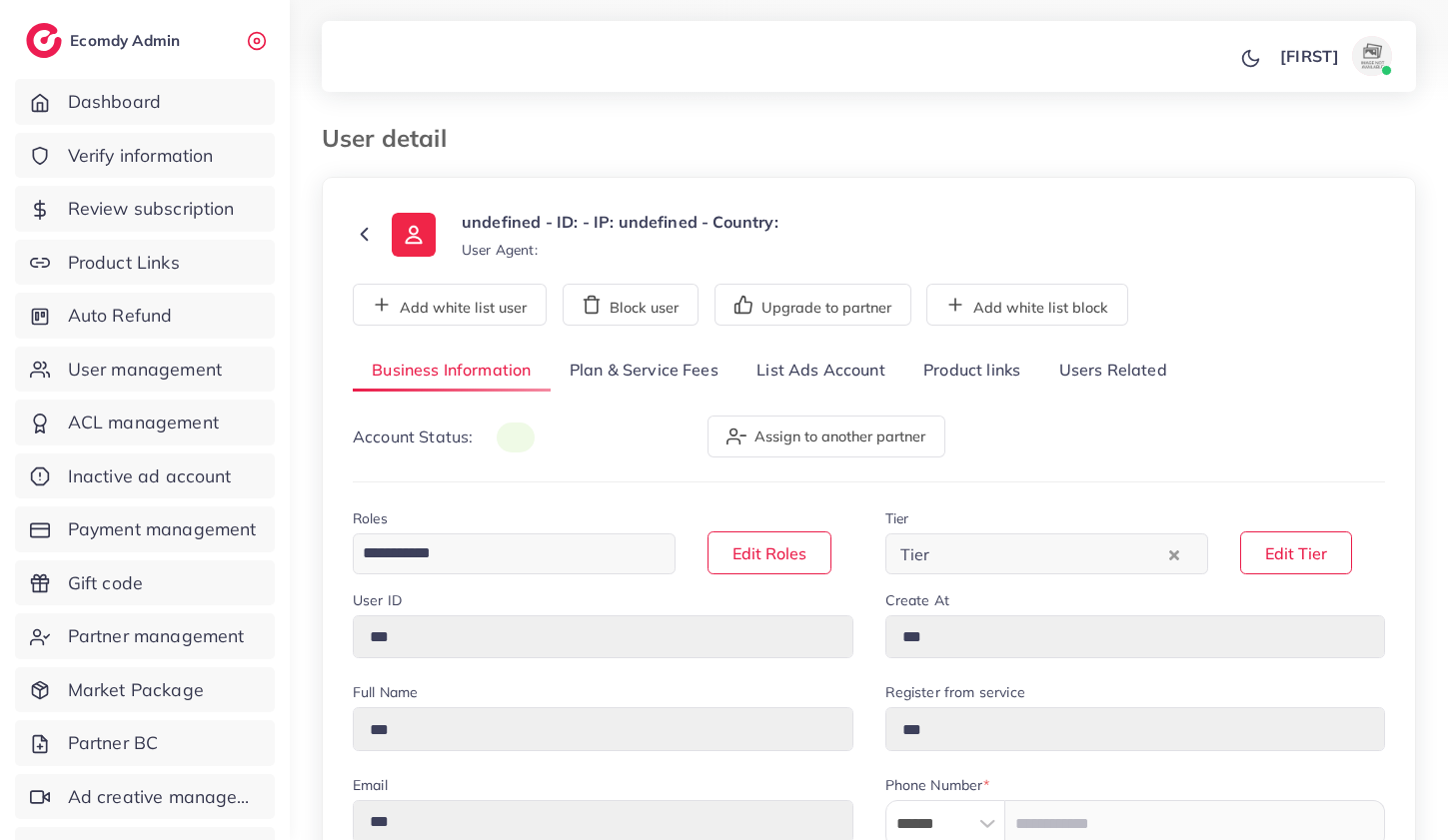 scroll, scrollTop: 0, scrollLeft: 0, axis: both 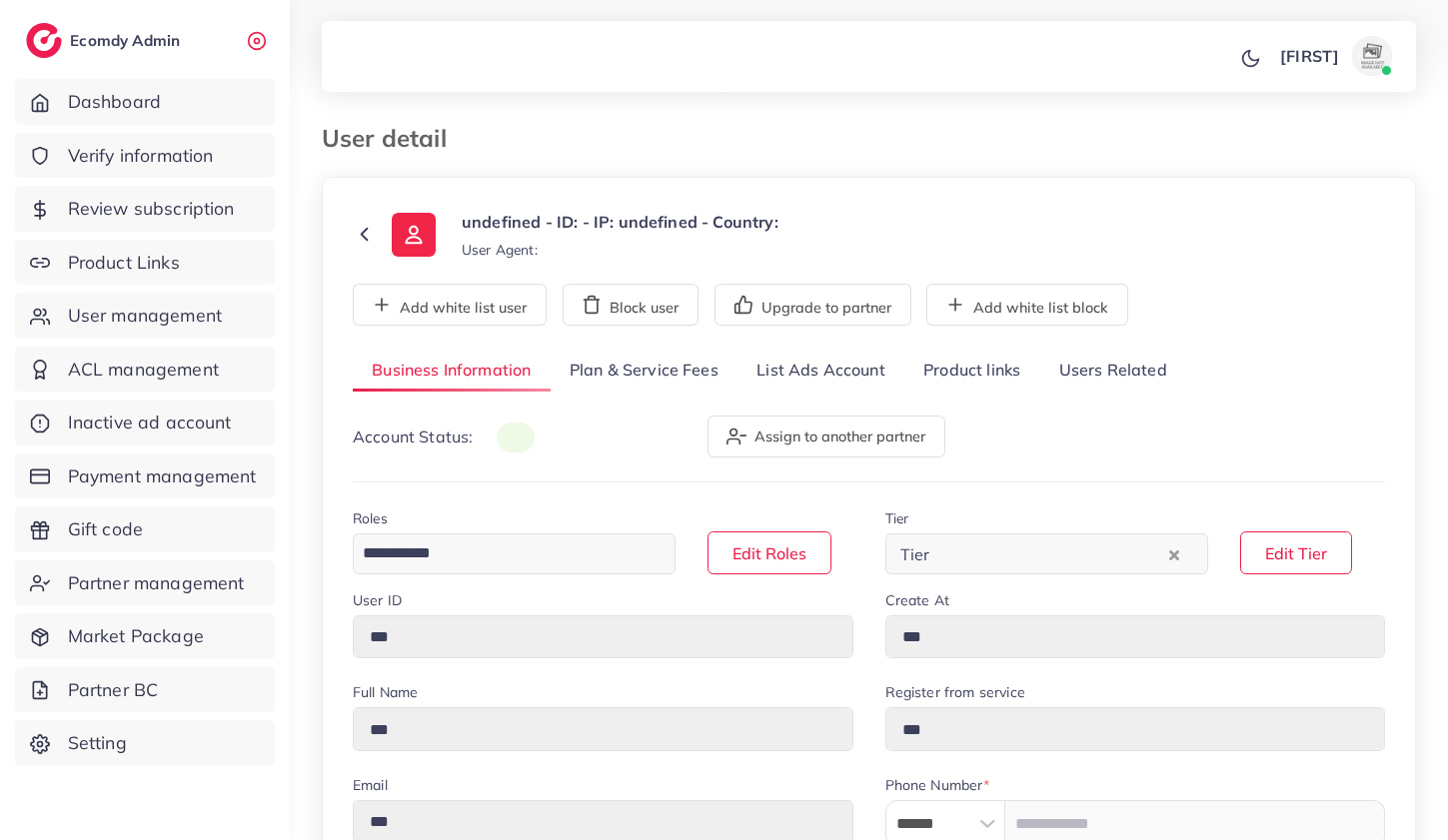 type on "*****" 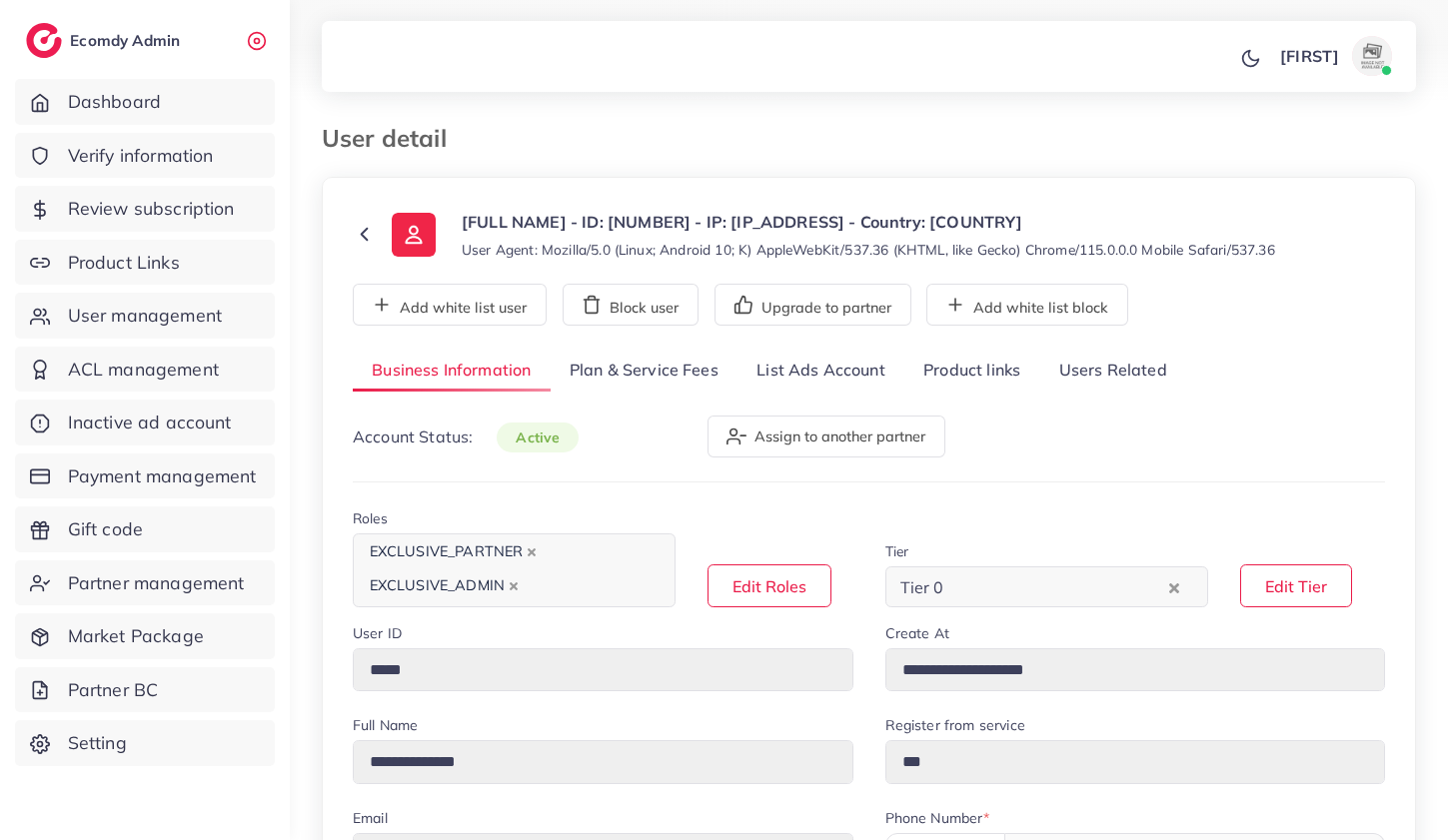 click on "Roles
EXCLUSIVE_PARTNER
EXCLUSIVE_ADMIN
Loading...      Edit Roles   Tier
Tier 0
Loading...      Edit Tier" at bounding box center (868, 564) 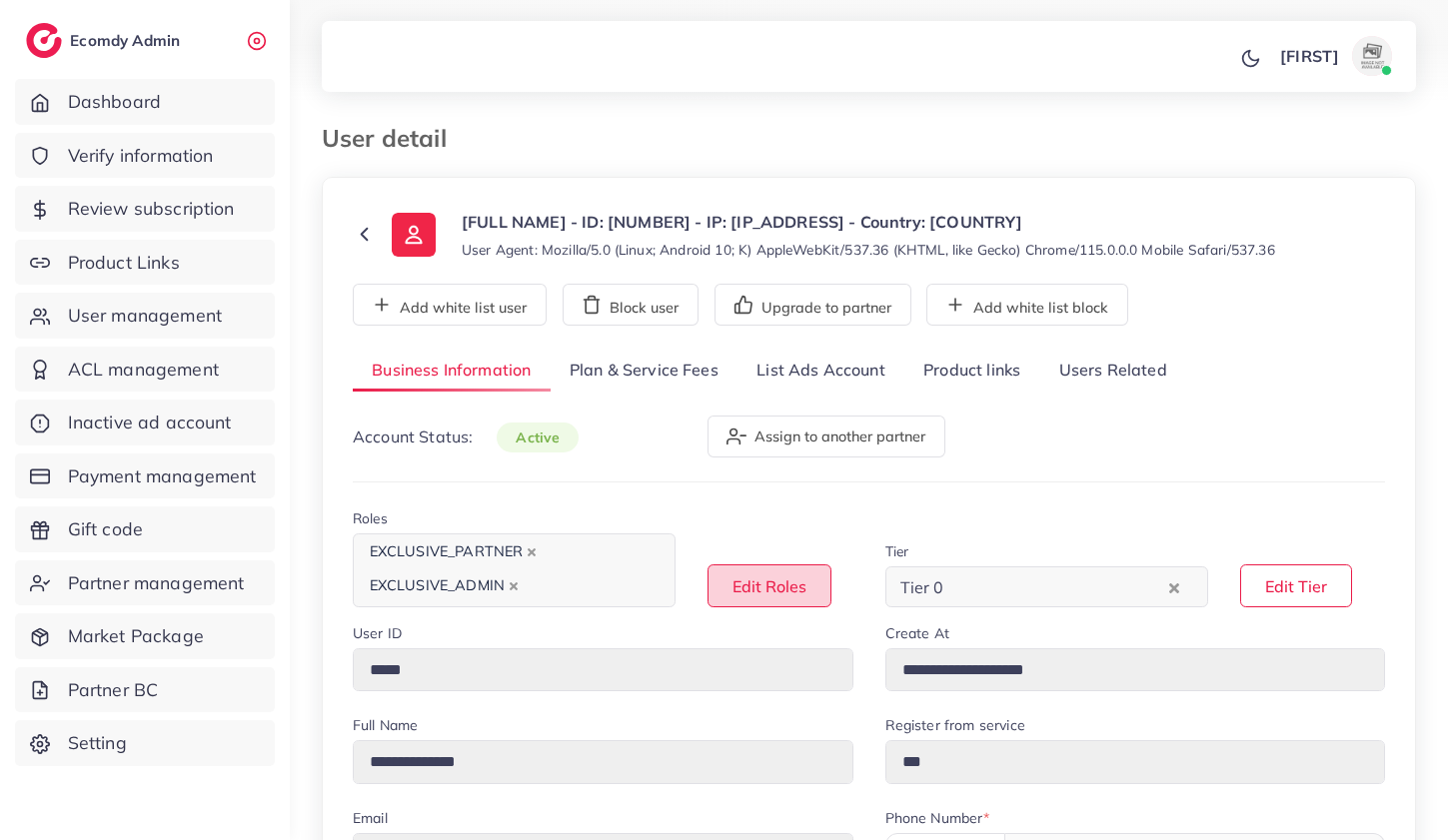click on "Edit Roles" at bounding box center (769, 585) 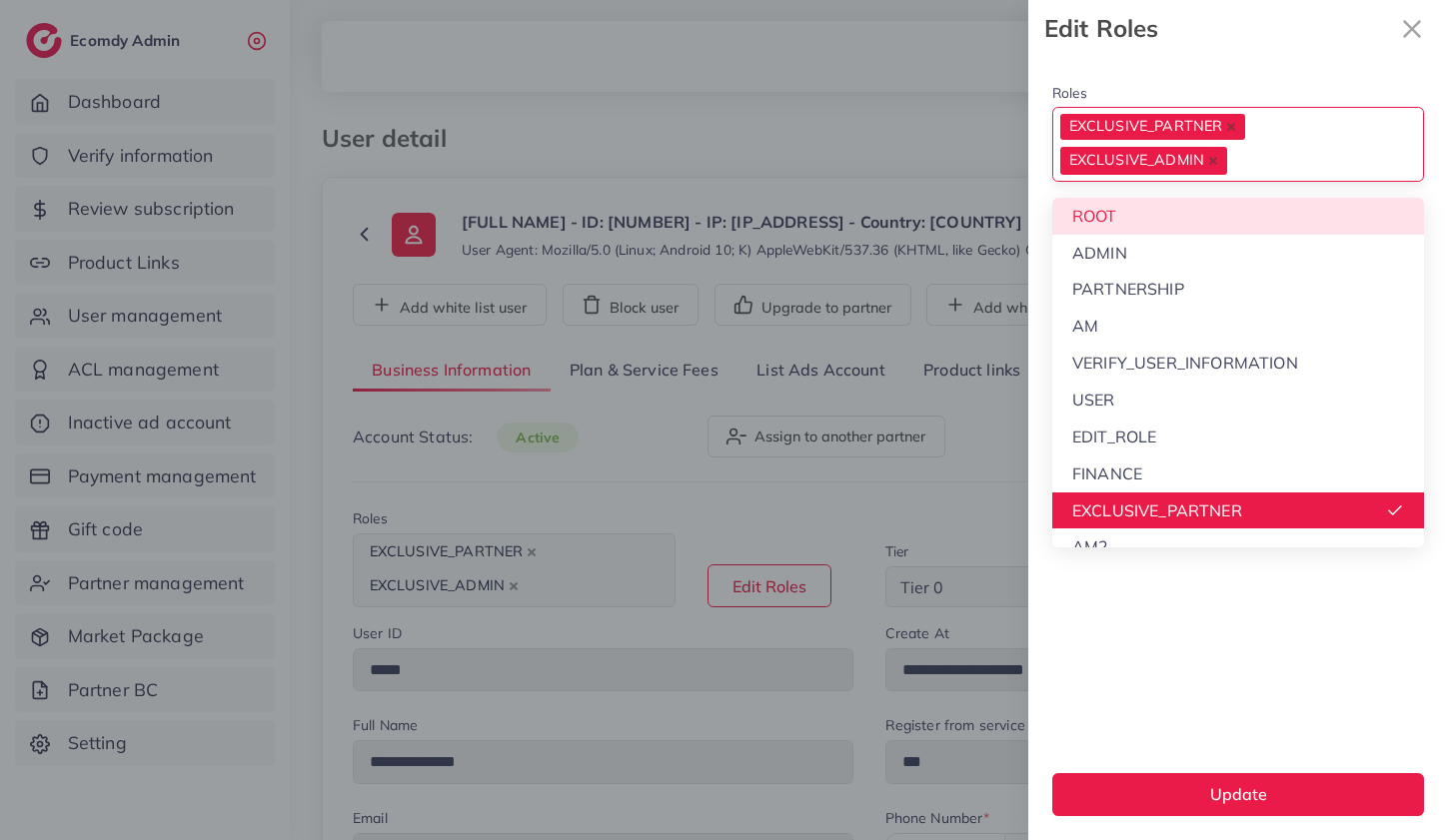 click at bounding box center [1313, 161] 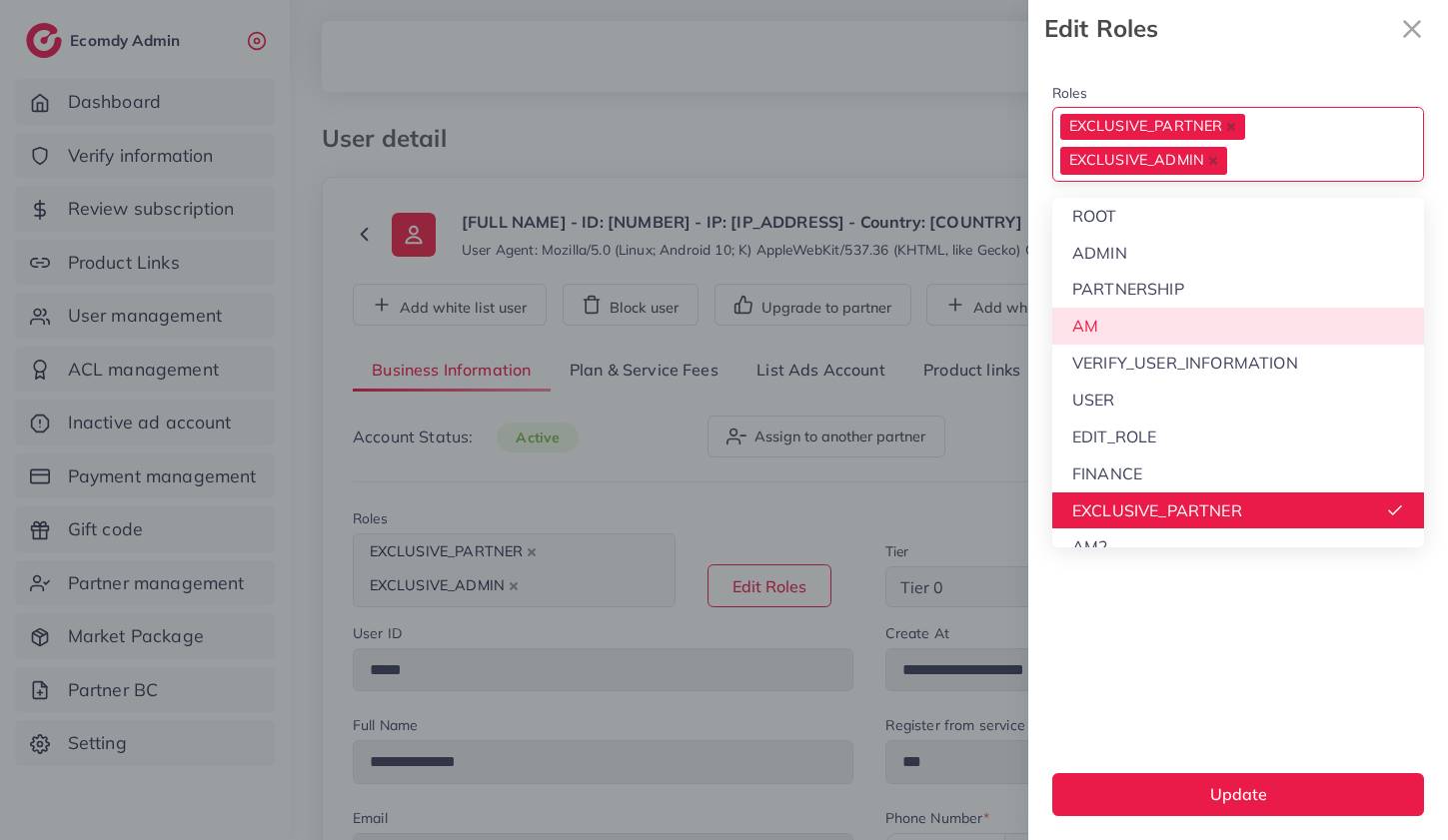 click on "Roles
EXCLUSIVE_PARTNER
EXCLUSIVE_ADMIN
Loading...
ROOT
ADMIN
PARTNERSHIP
AM
VERIFY_USER_INFORMATION
USER
EDIT_ROLE
FINANCE
EXCLUSIVE_PARTNER
AM2
EXCLUSIVE_AM
EXCLUSIVE_ADMIN
DASHBOARD
Update" at bounding box center [1238, 448] 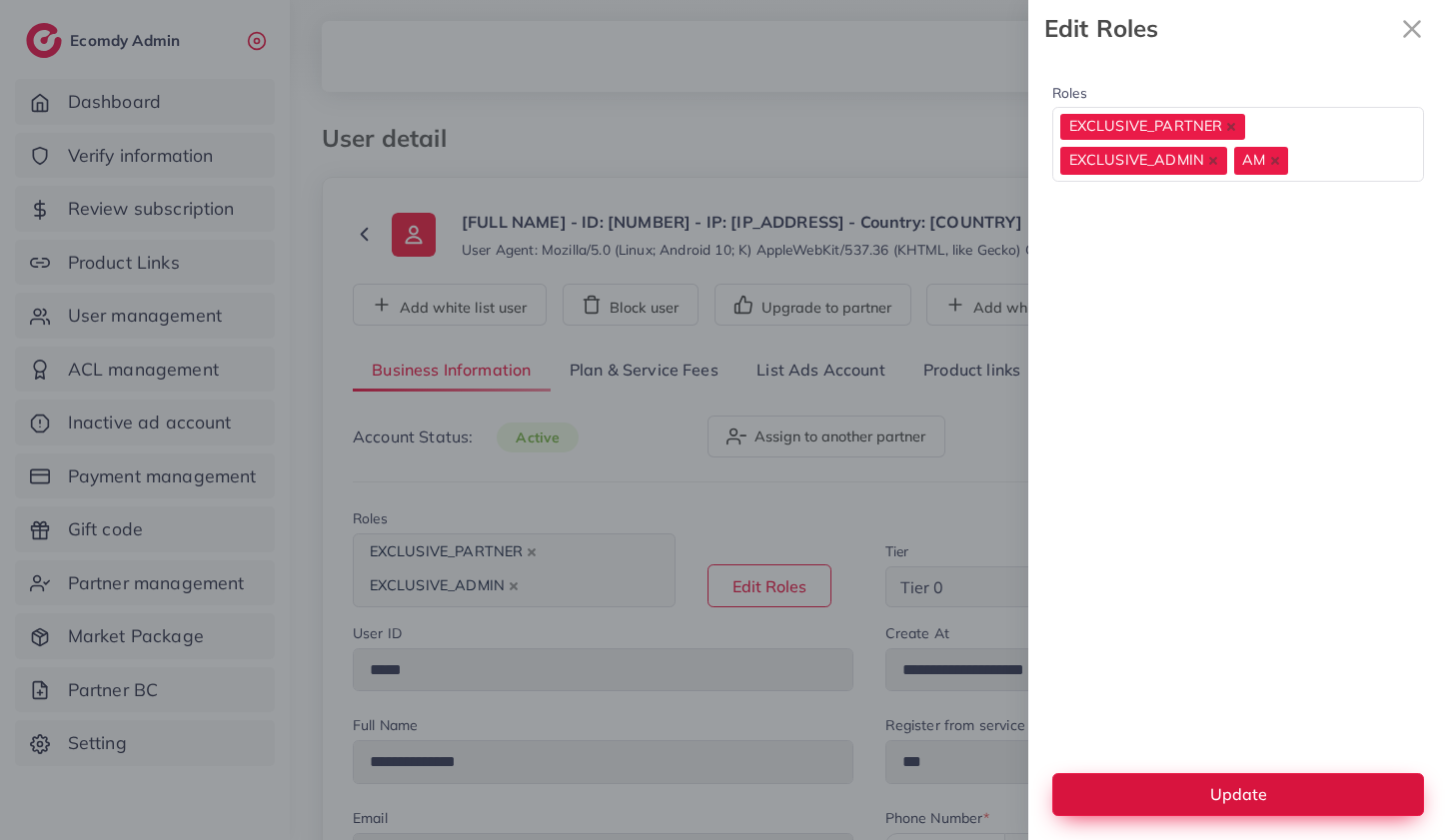 click on "Update" at bounding box center (1238, 794) 